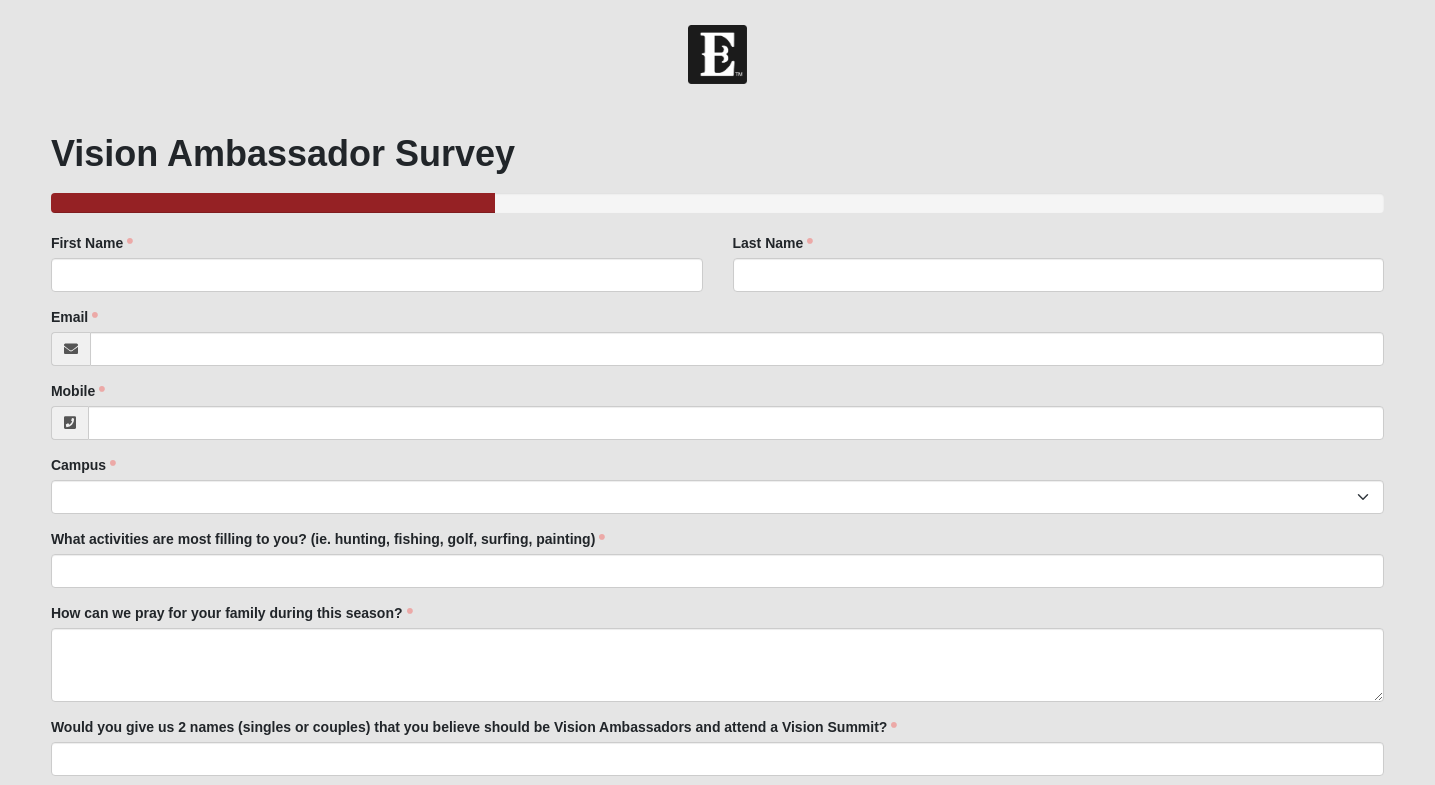scroll, scrollTop: 0, scrollLeft: 0, axis: both 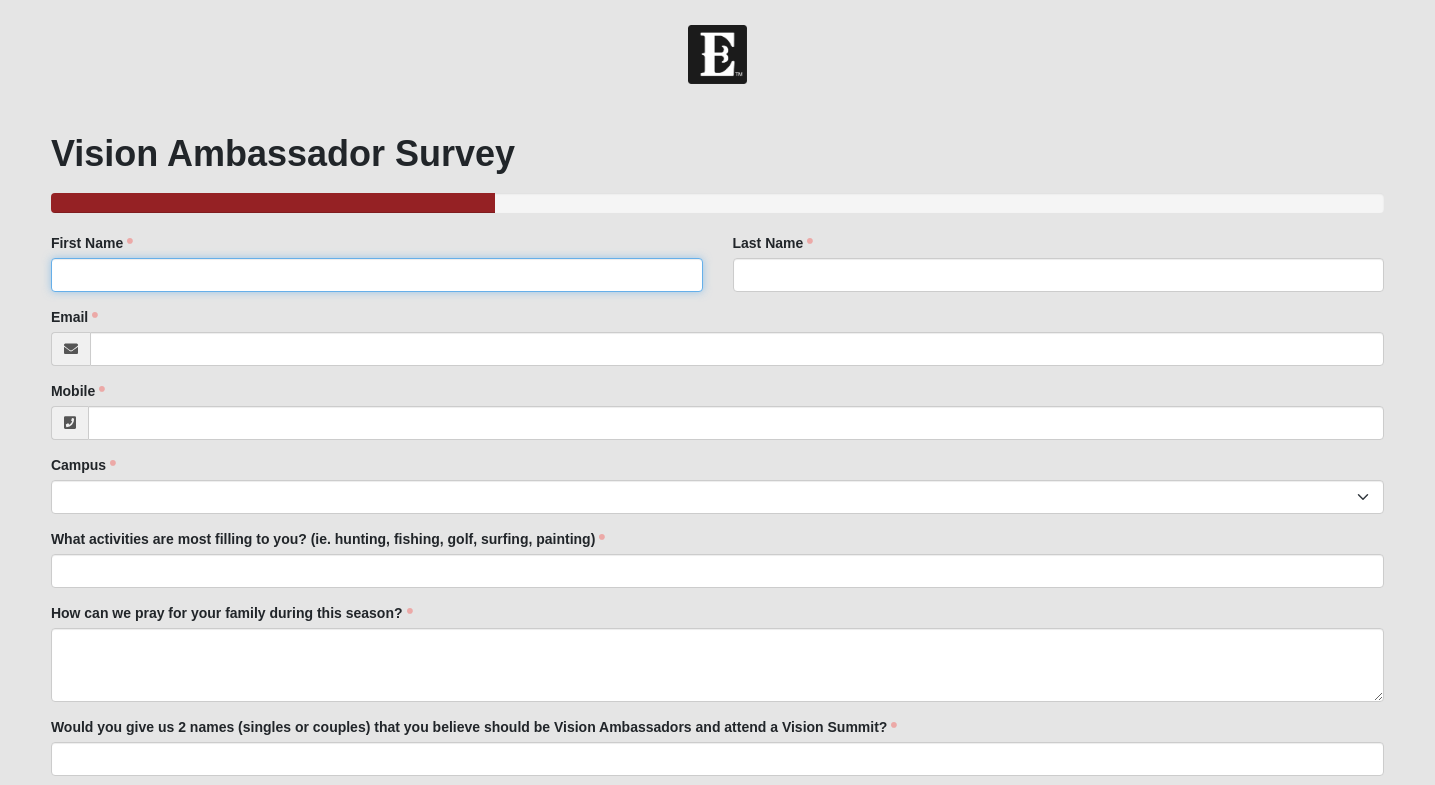 click on "First Name" at bounding box center [377, 275] 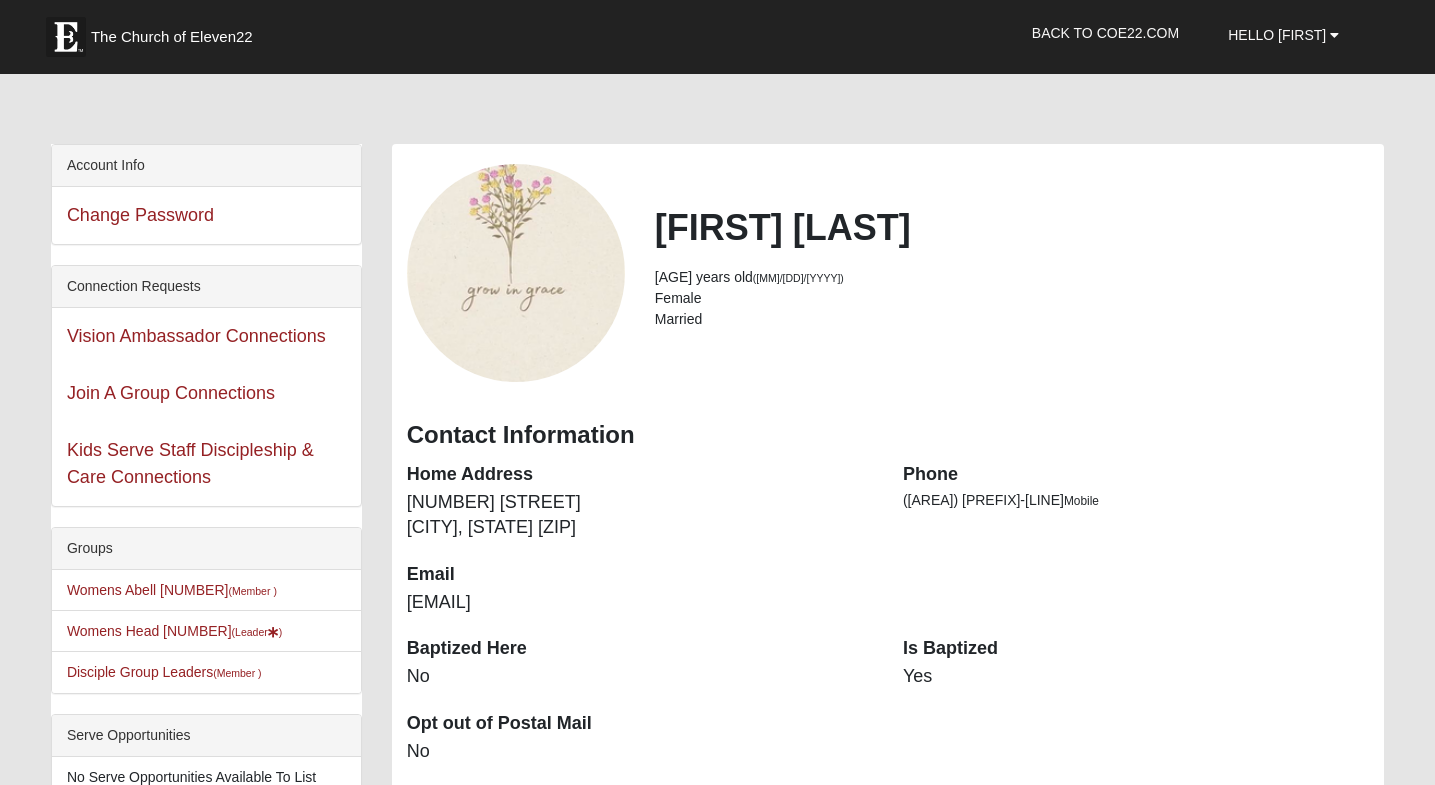 scroll, scrollTop: 37, scrollLeft: 0, axis: vertical 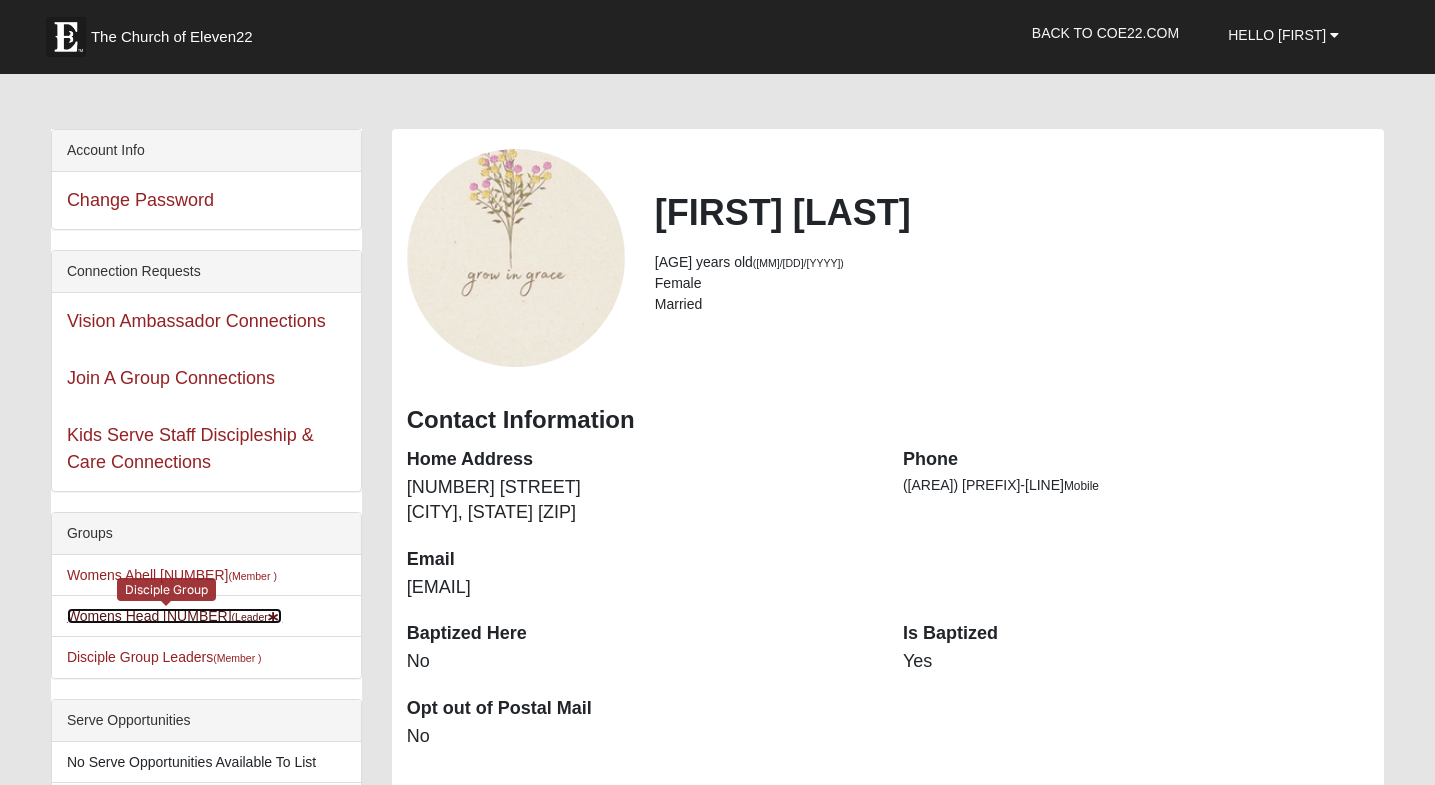 click on "Womens Head [NUMBER] (Leader )" at bounding box center (174, 616) 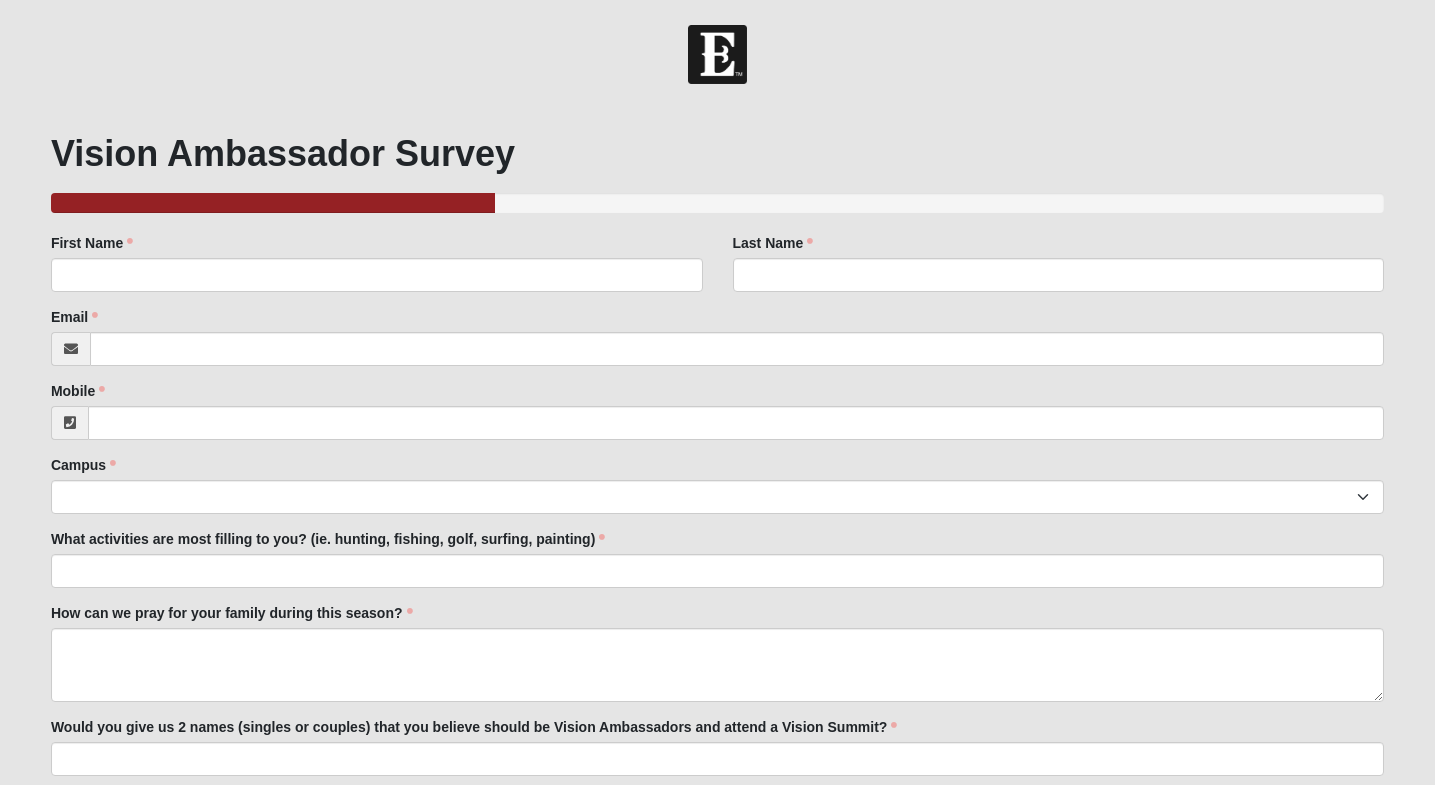scroll, scrollTop: 0, scrollLeft: 0, axis: both 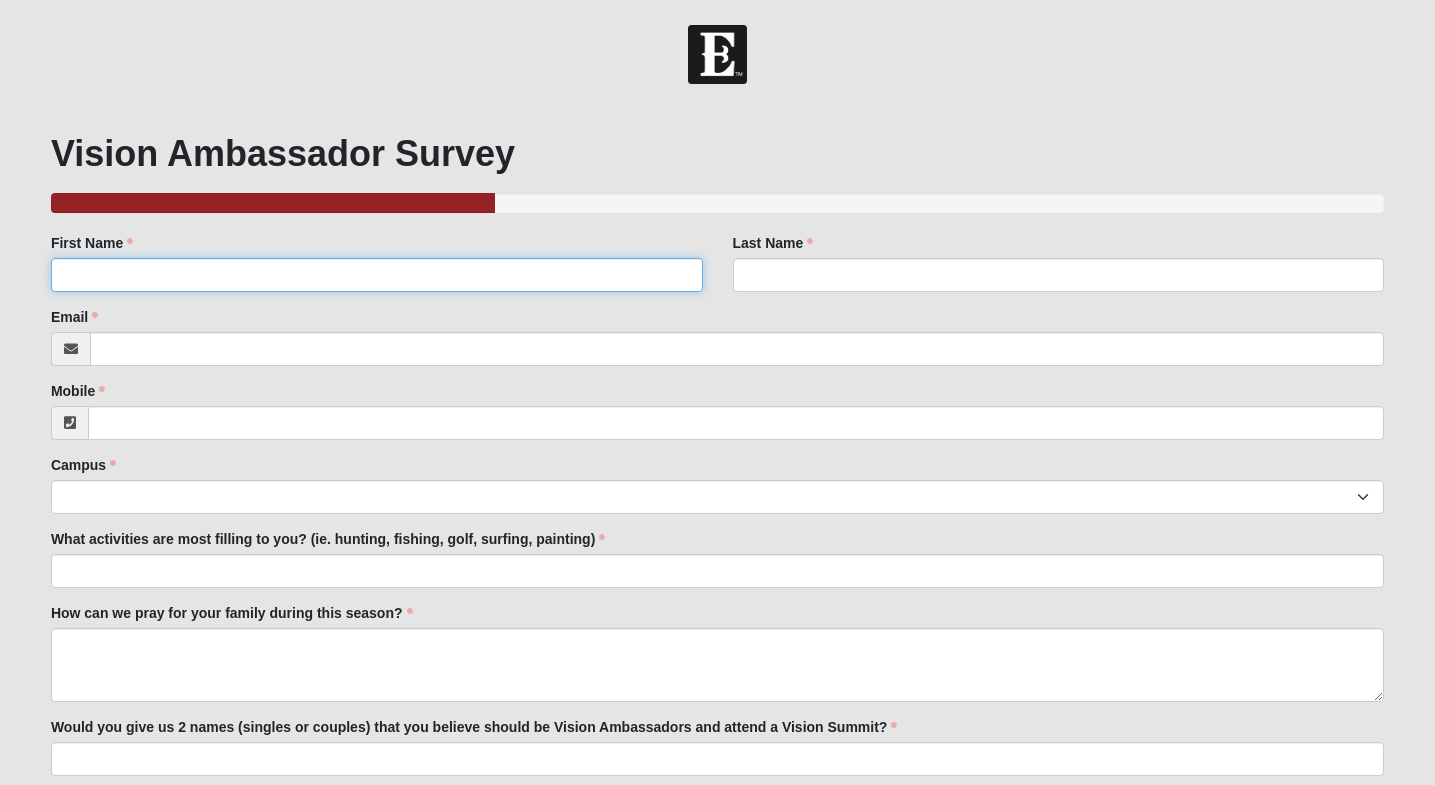click on "First Name" at bounding box center (377, 275) 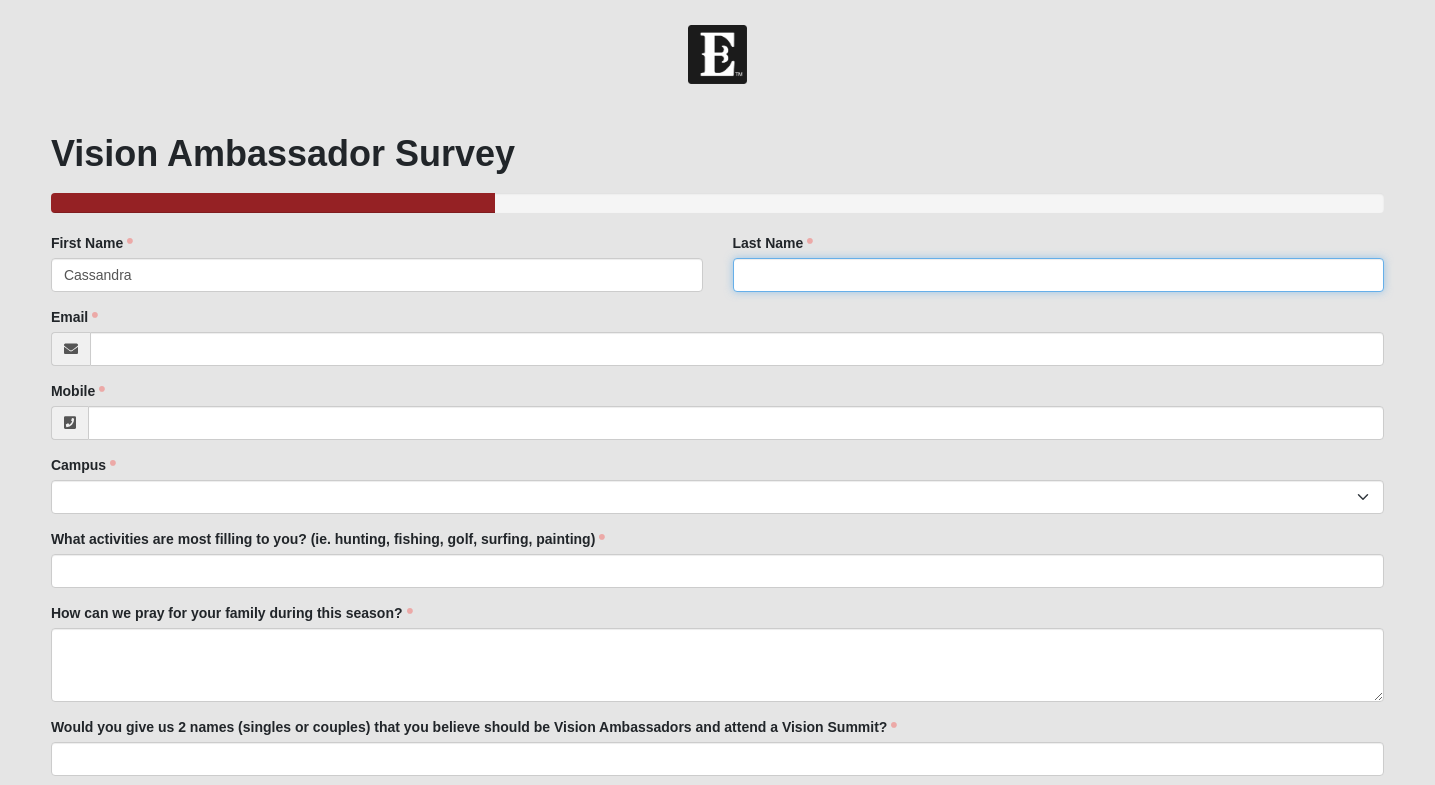 type on "Head" 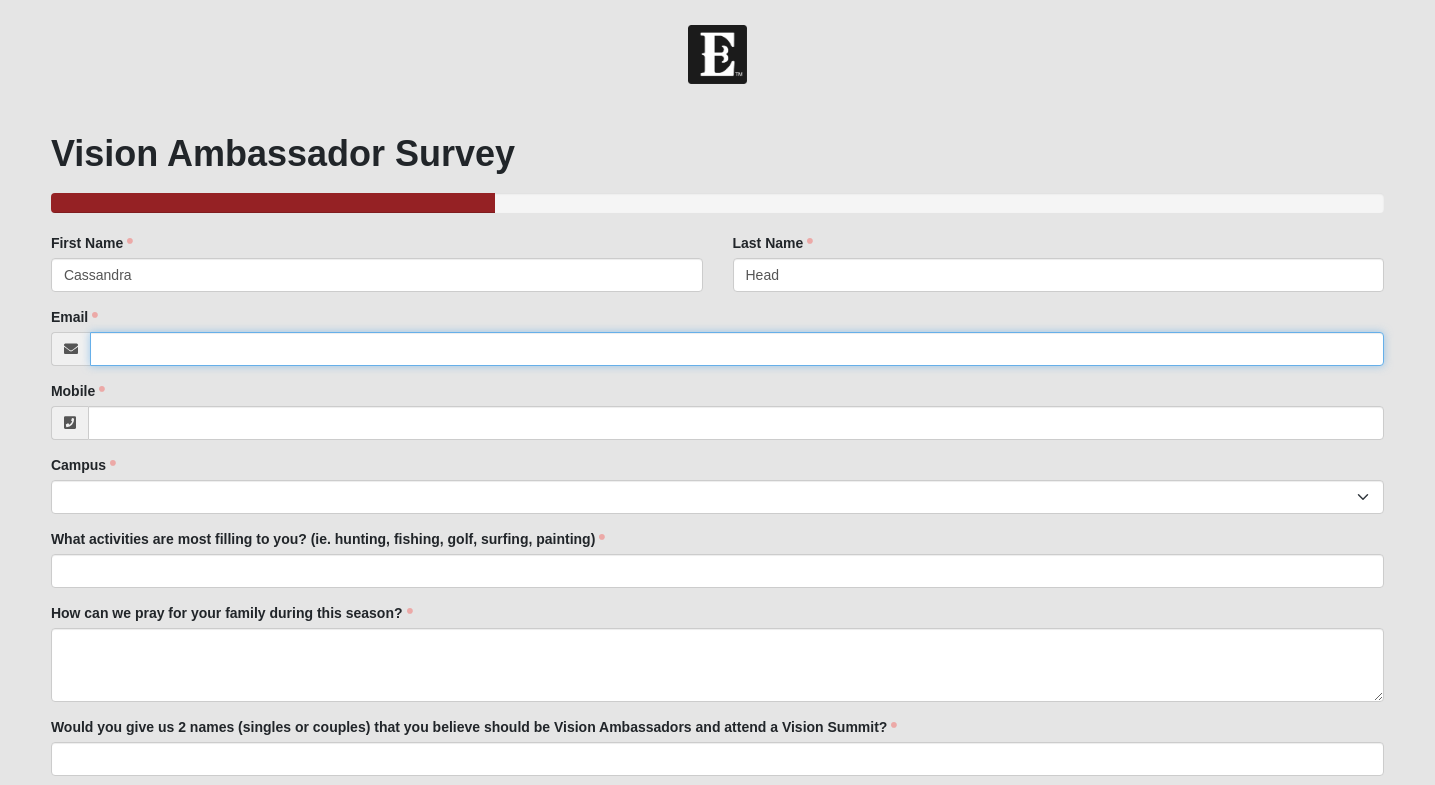 type on "cassandrakhead@gmail.com" 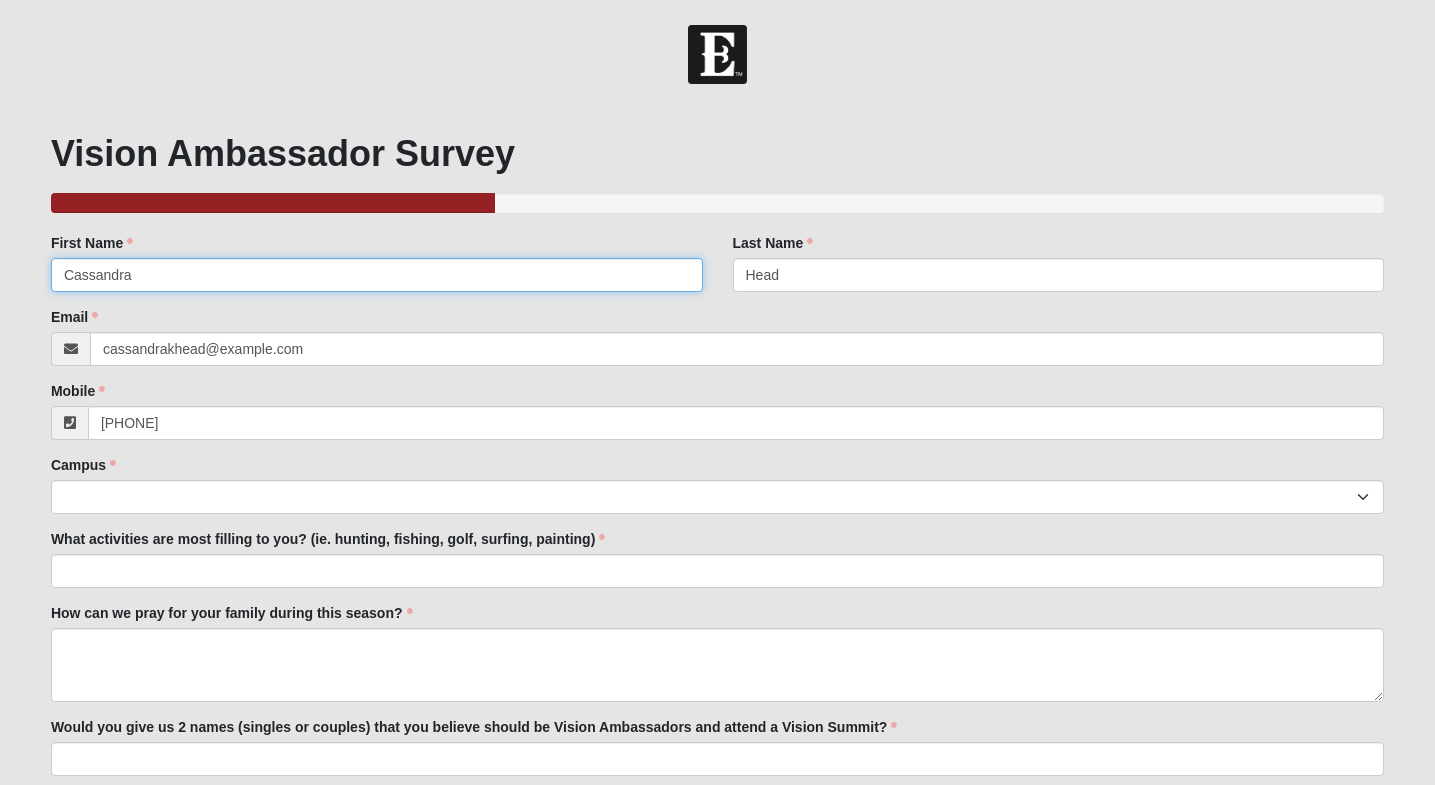 type on "(912) 270-8410" 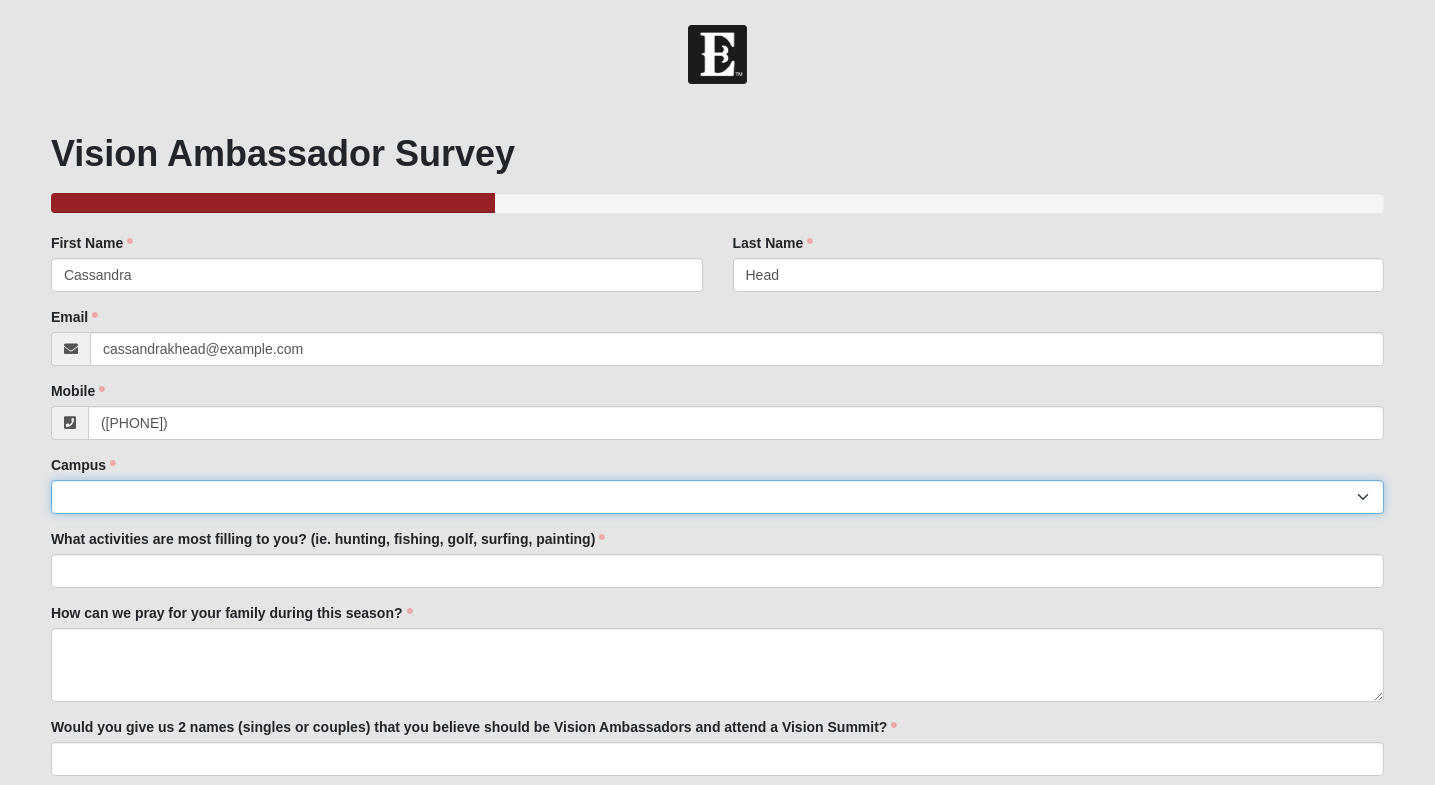 click on "Arlington
Baymeadows
Eleven22 Online
Fleming Island
Jesup
Mandarin
North Jax
Orange Park
Outpost
Palatka (Coming Soon)
Ponte Vedra
San Pablo
St. Johns
St. Augustine (Coming Soon)
Wildlight
NONE" at bounding box center [717, 497] 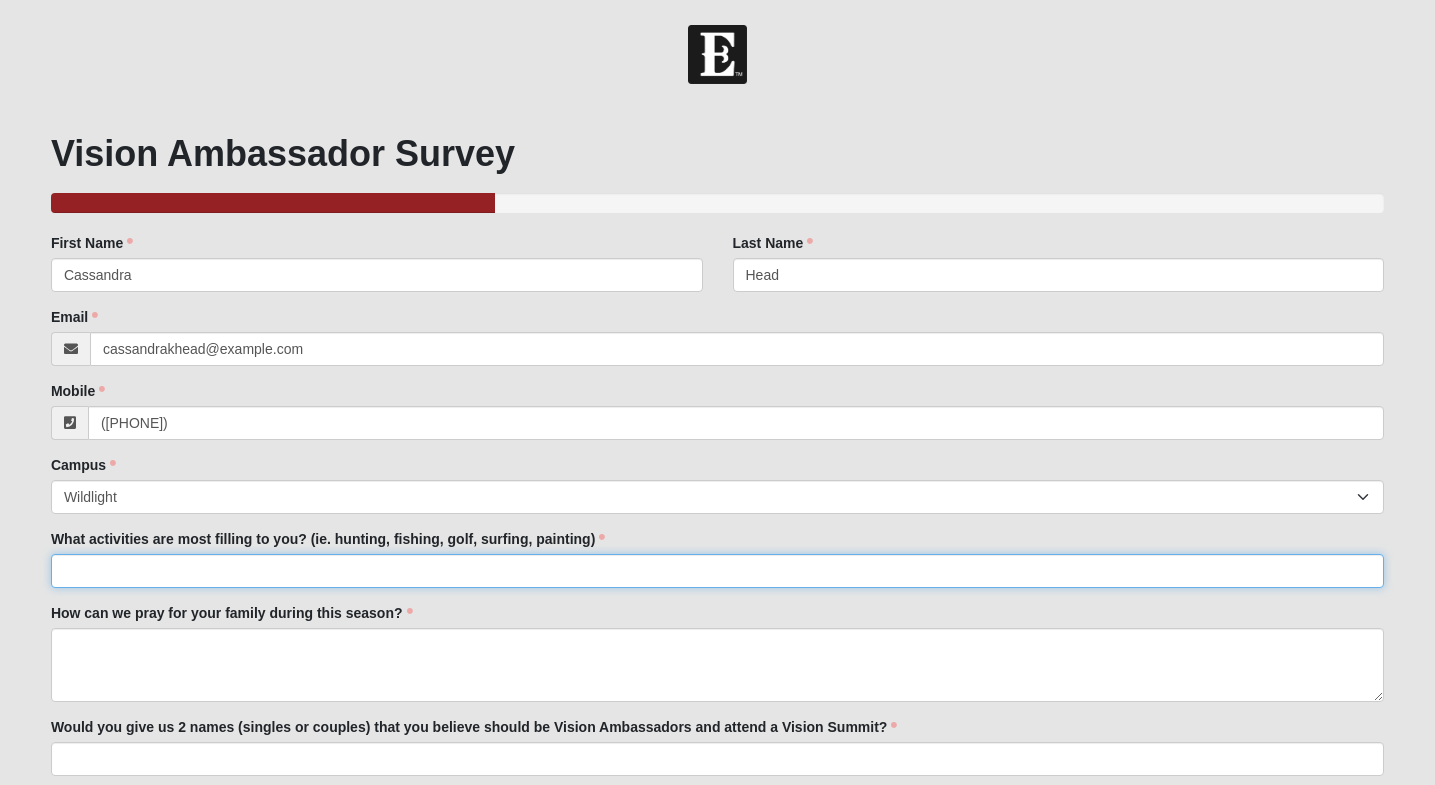 click on "What activities are most filling to you? (ie. hunting, fishing, golf, surfing, painting)" at bounding box center [717, 571] 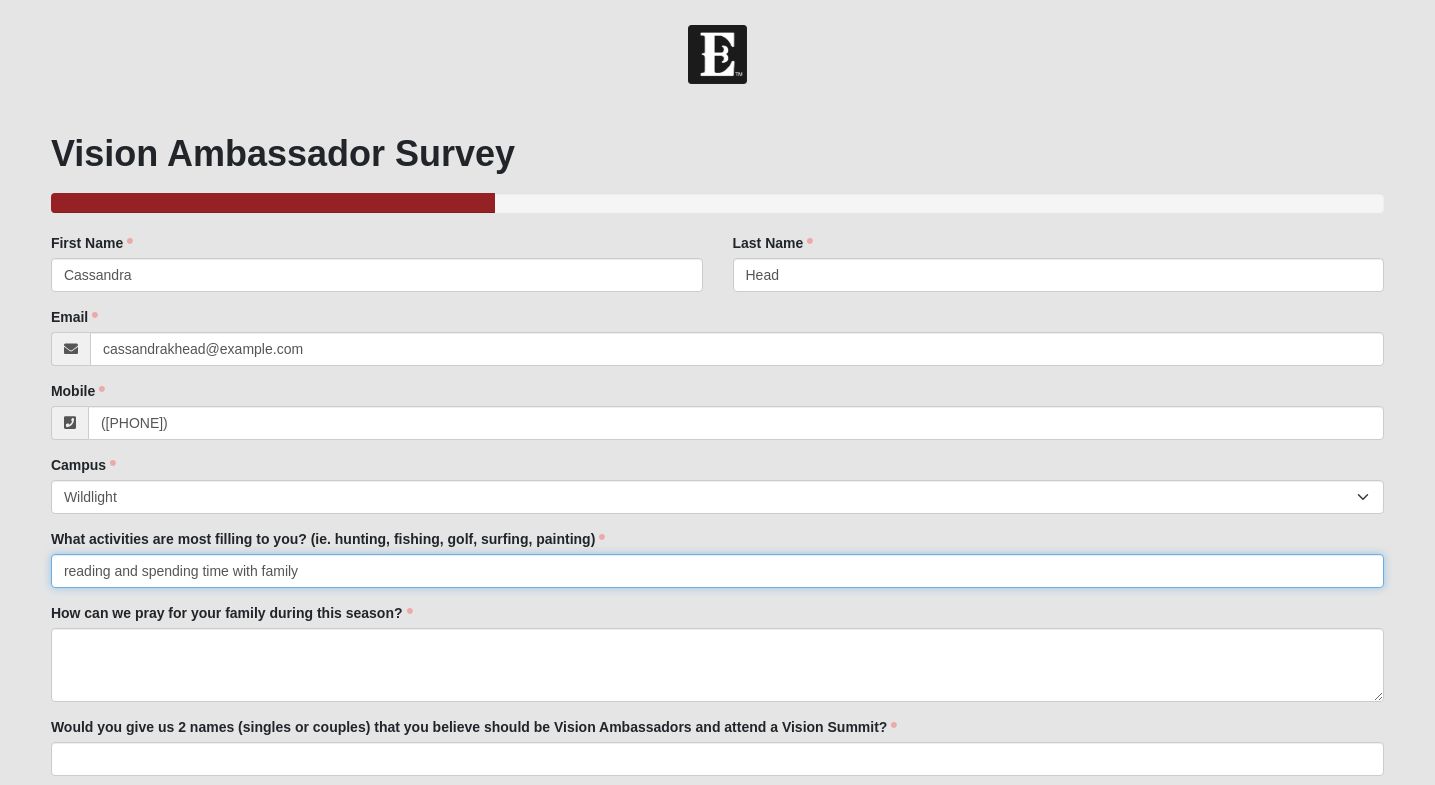 type on "reading and spending time with family" 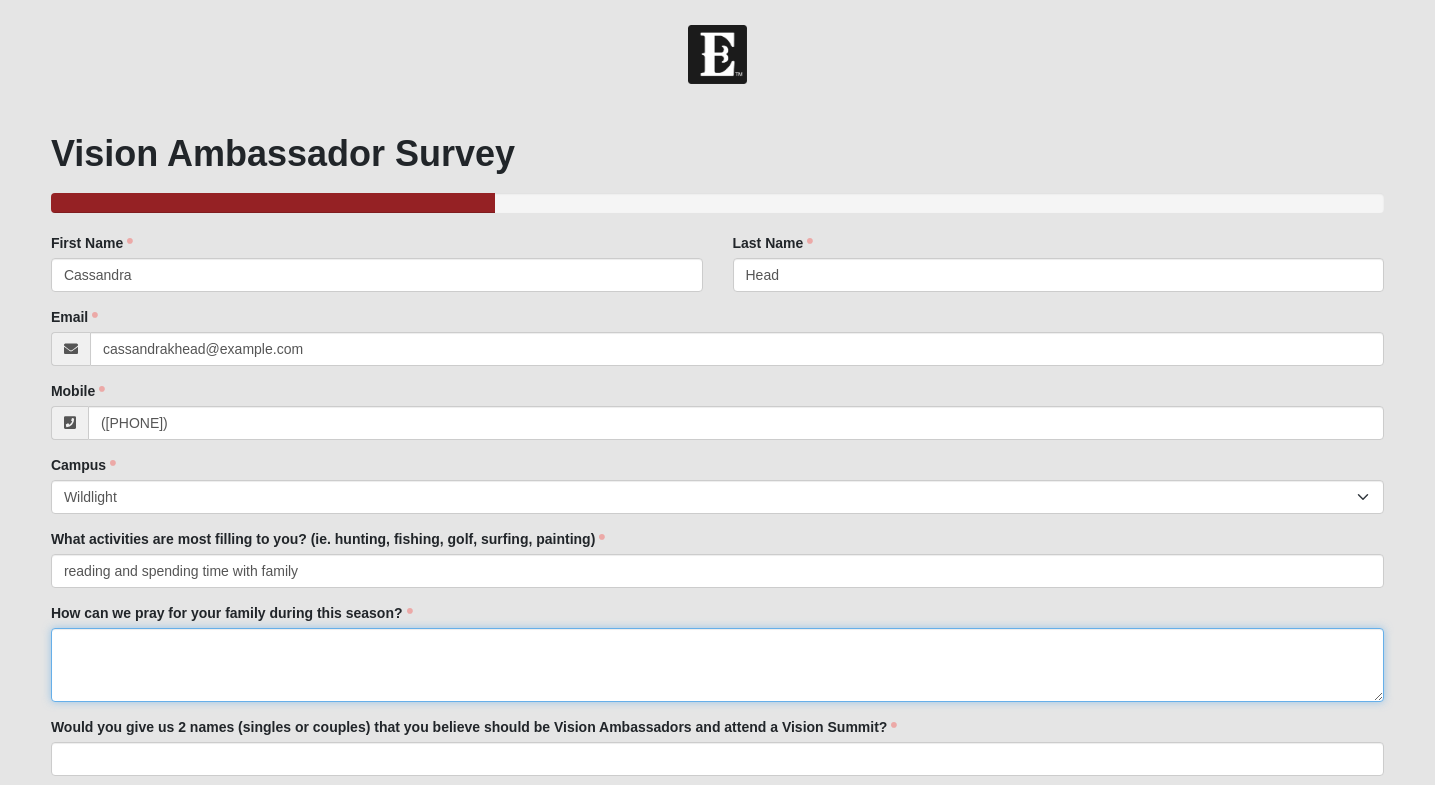 click on "How can we pray for your family during this season?" at bounding box center [717, 665] 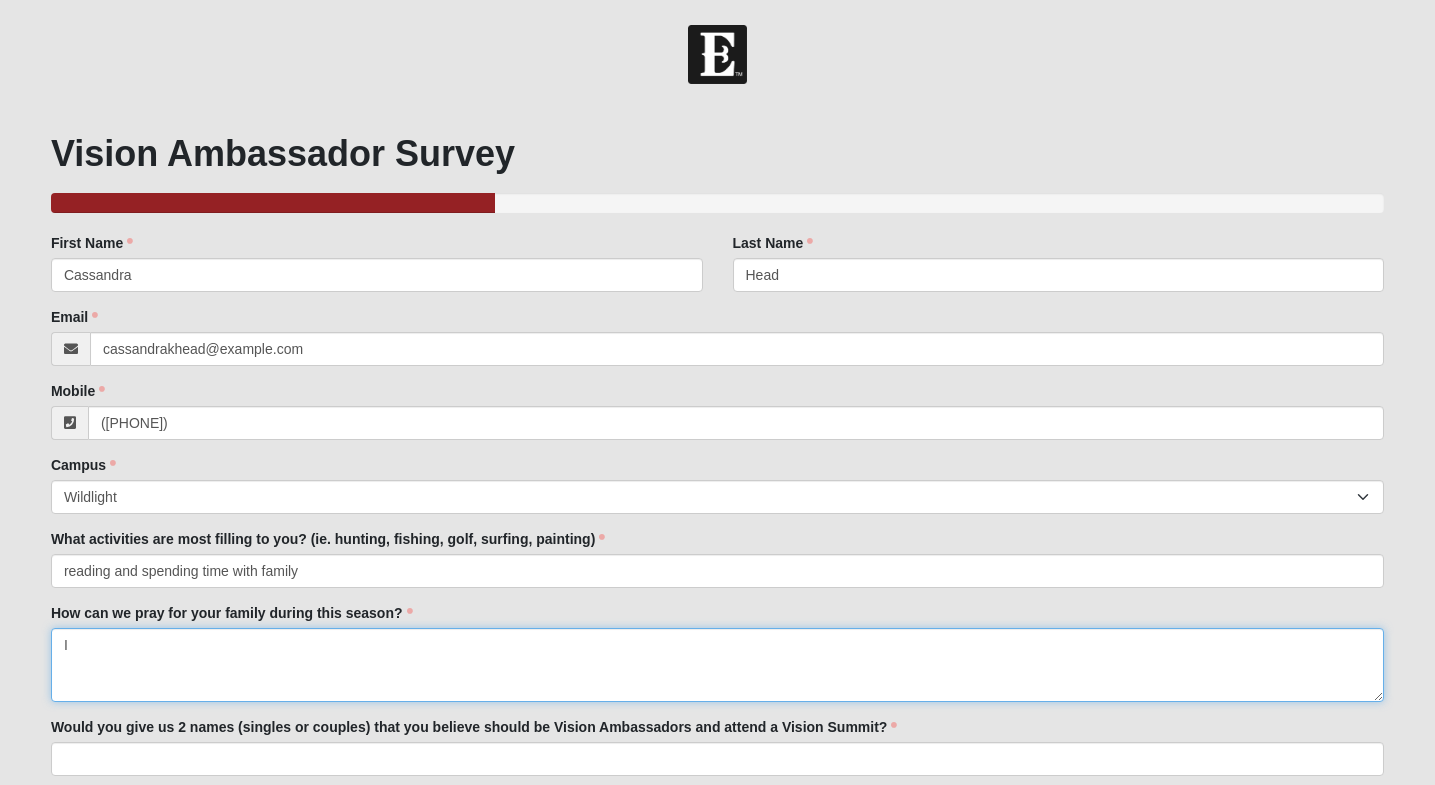 type on "I" 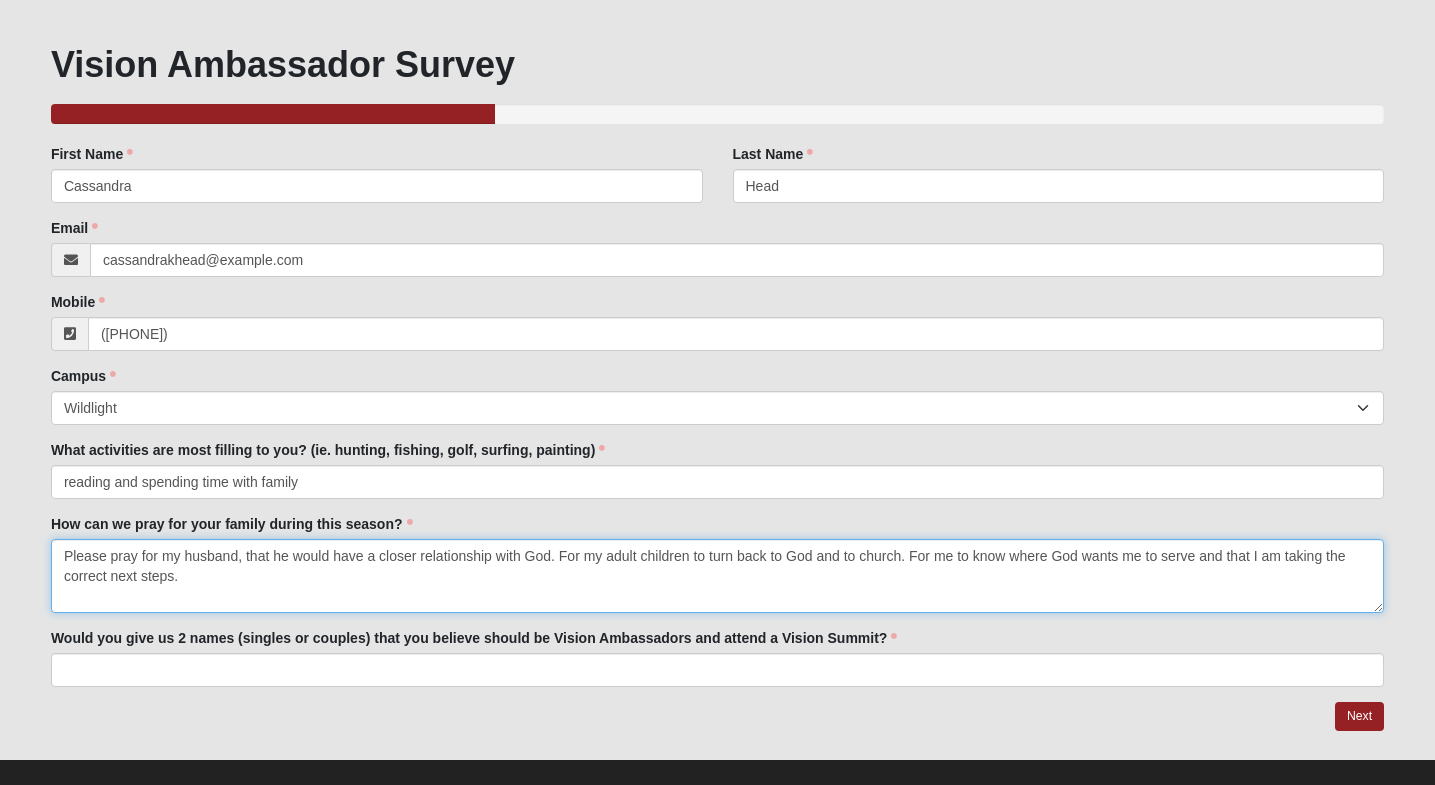 scroll, scrollTop: 115, scrollLeft: 0, axis: vertical 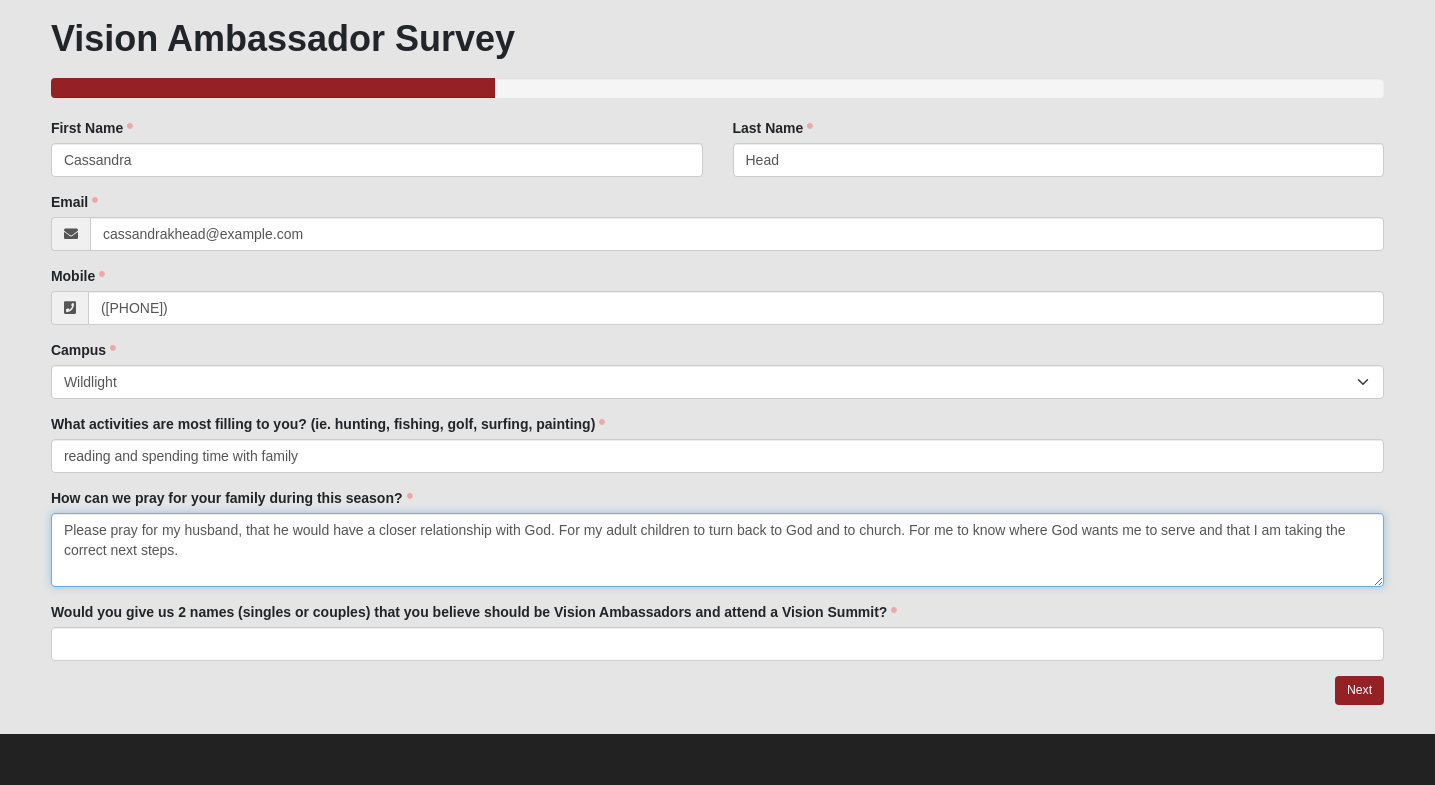 type on "Please pray for my husband, that he would have a closer relationship with God. For my adult children to turn back to God and to church. For me to know where God wants me to serve and that I am taking the correct next steps." 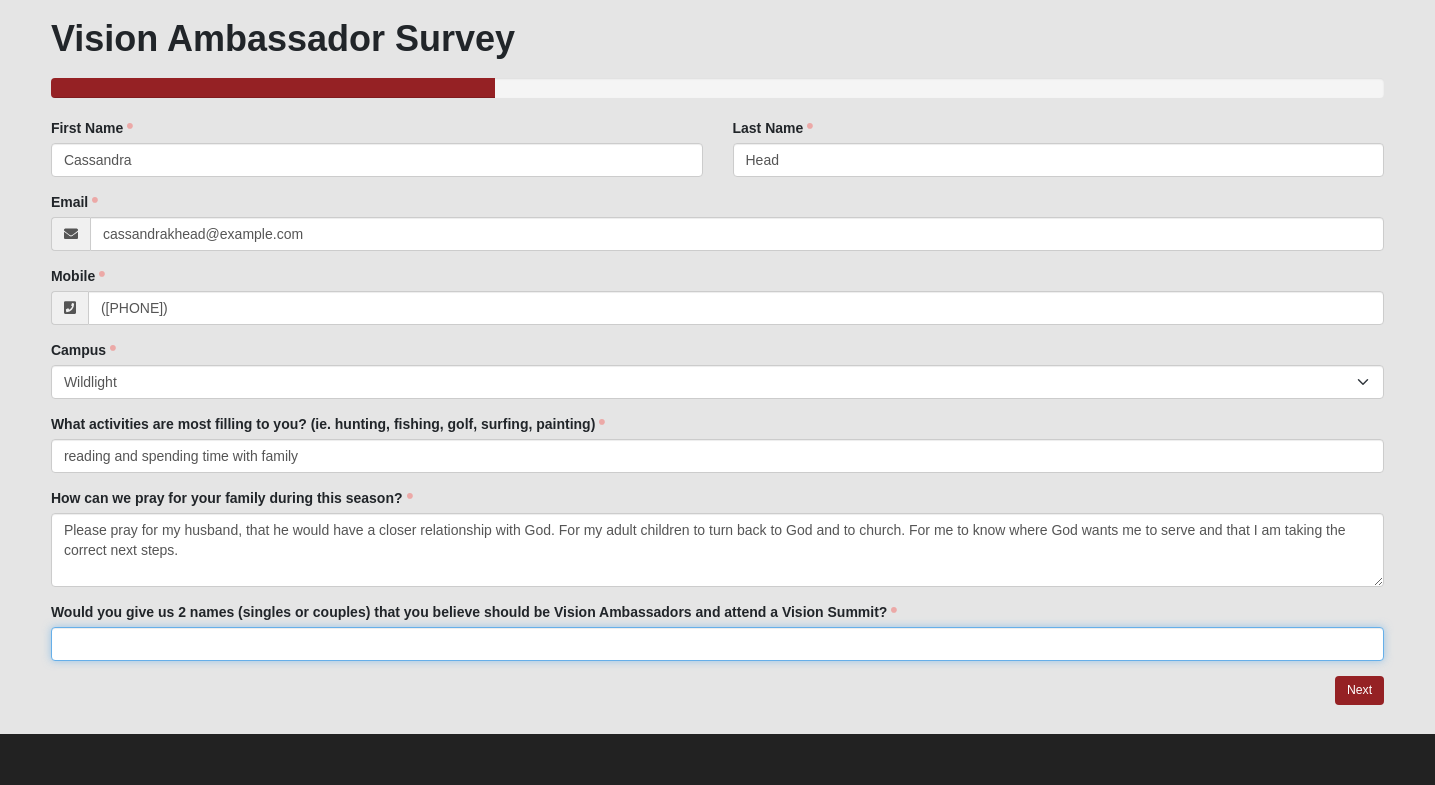 click on "Would you give us 2 names (singles or couples) that you believe should be Vision Ambassadors and attend a Vision Summit?" at bounding box center [717, 644] 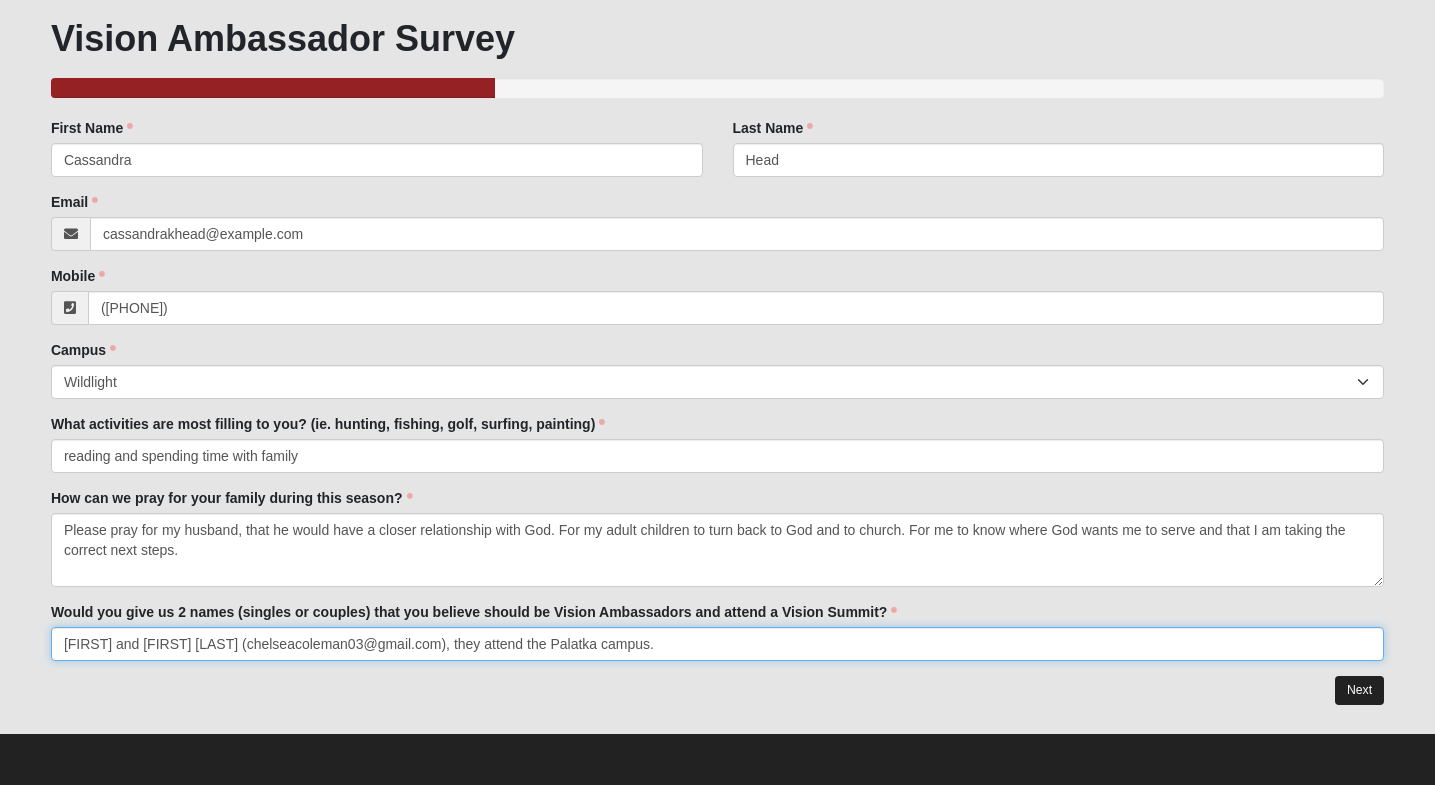 type on "Michael and Chelsea Coleman (chelseacoleman03@gmail.com), they attend the Palatka campus." 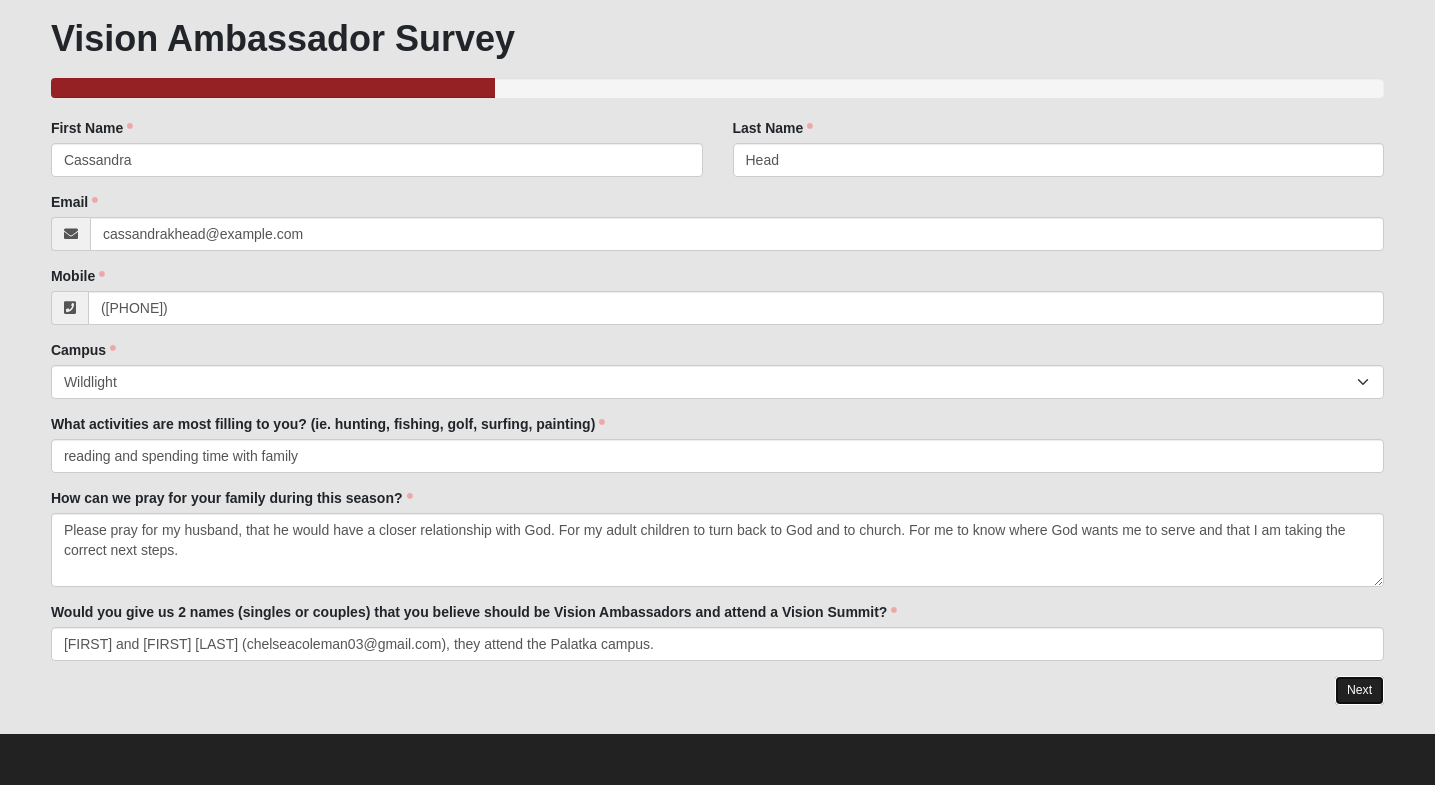 click on "Next" at bounding box center [1359, 690] 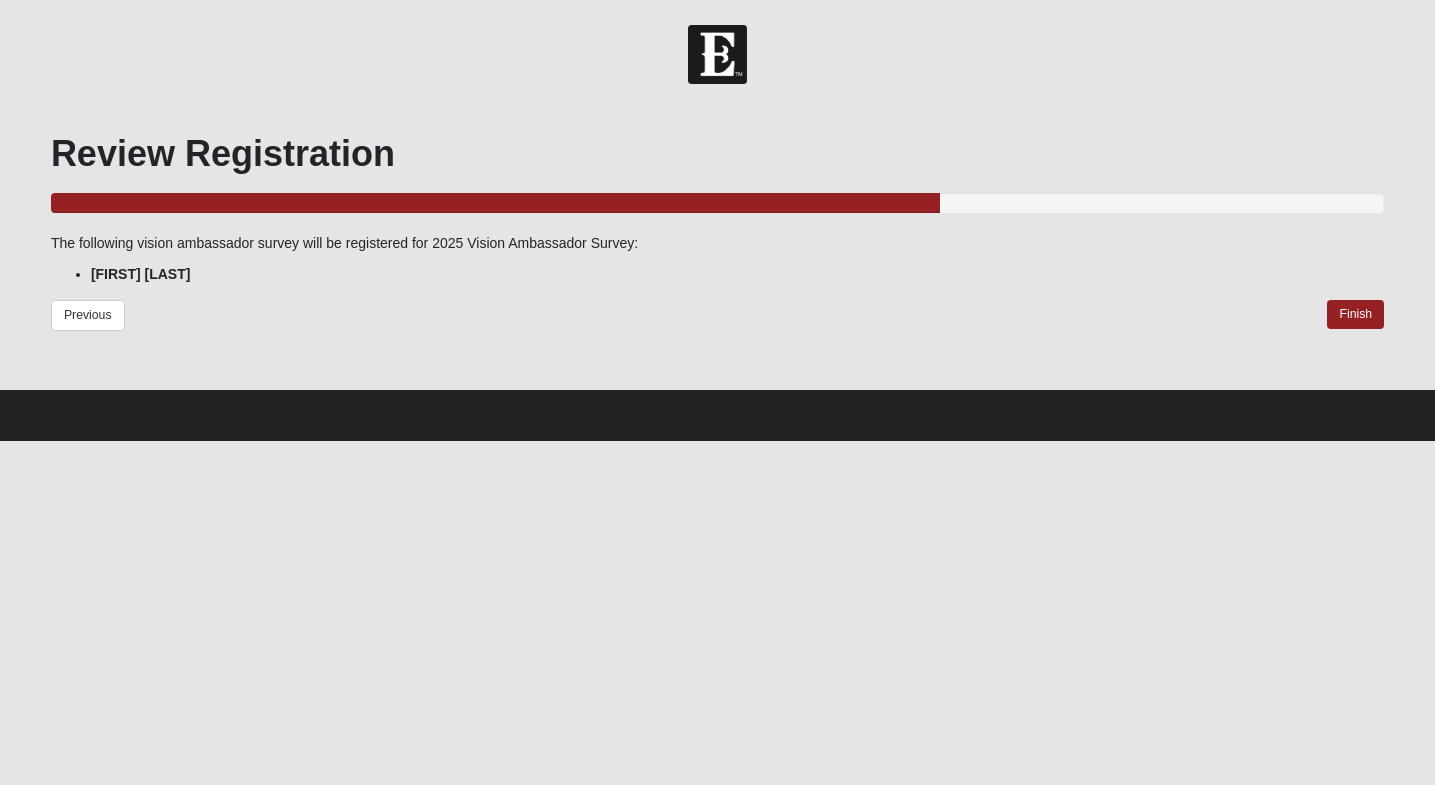 scroll, scrollTop: 0, scrollLeft: 0, axis: both 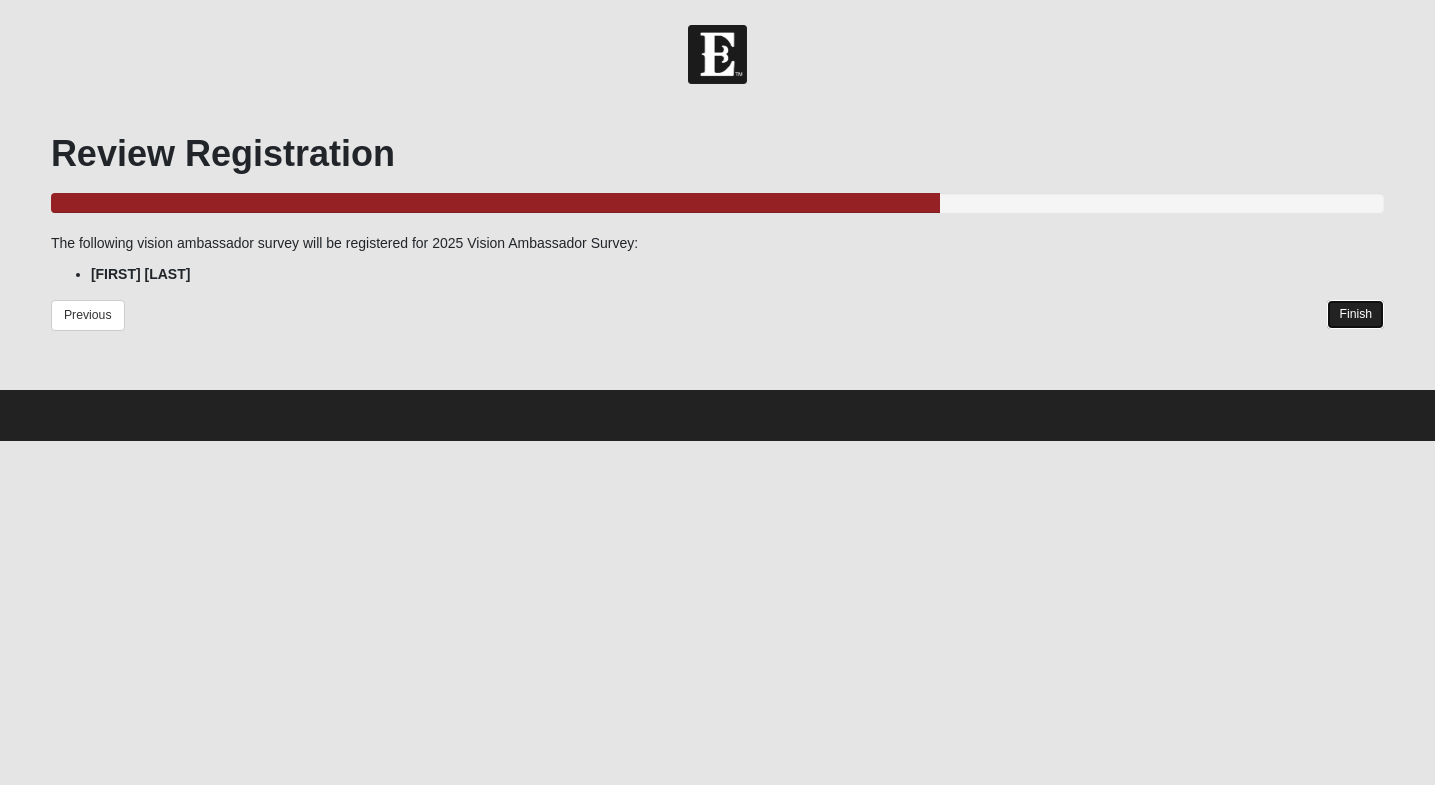 click on "Finish" at bounding box center [1355, 314] 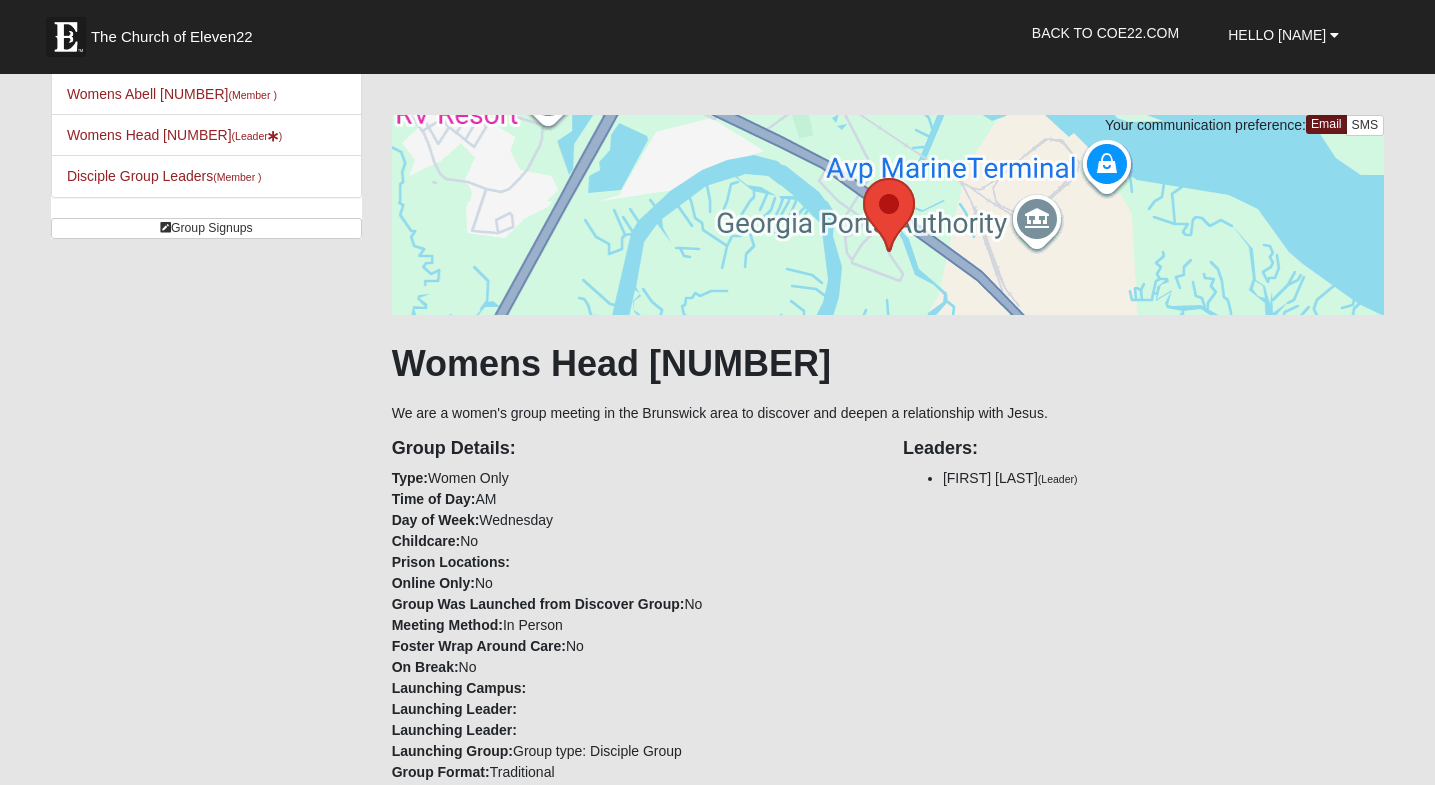 scroll, scrollTop: 0, scrollLeft: 0, axis: both 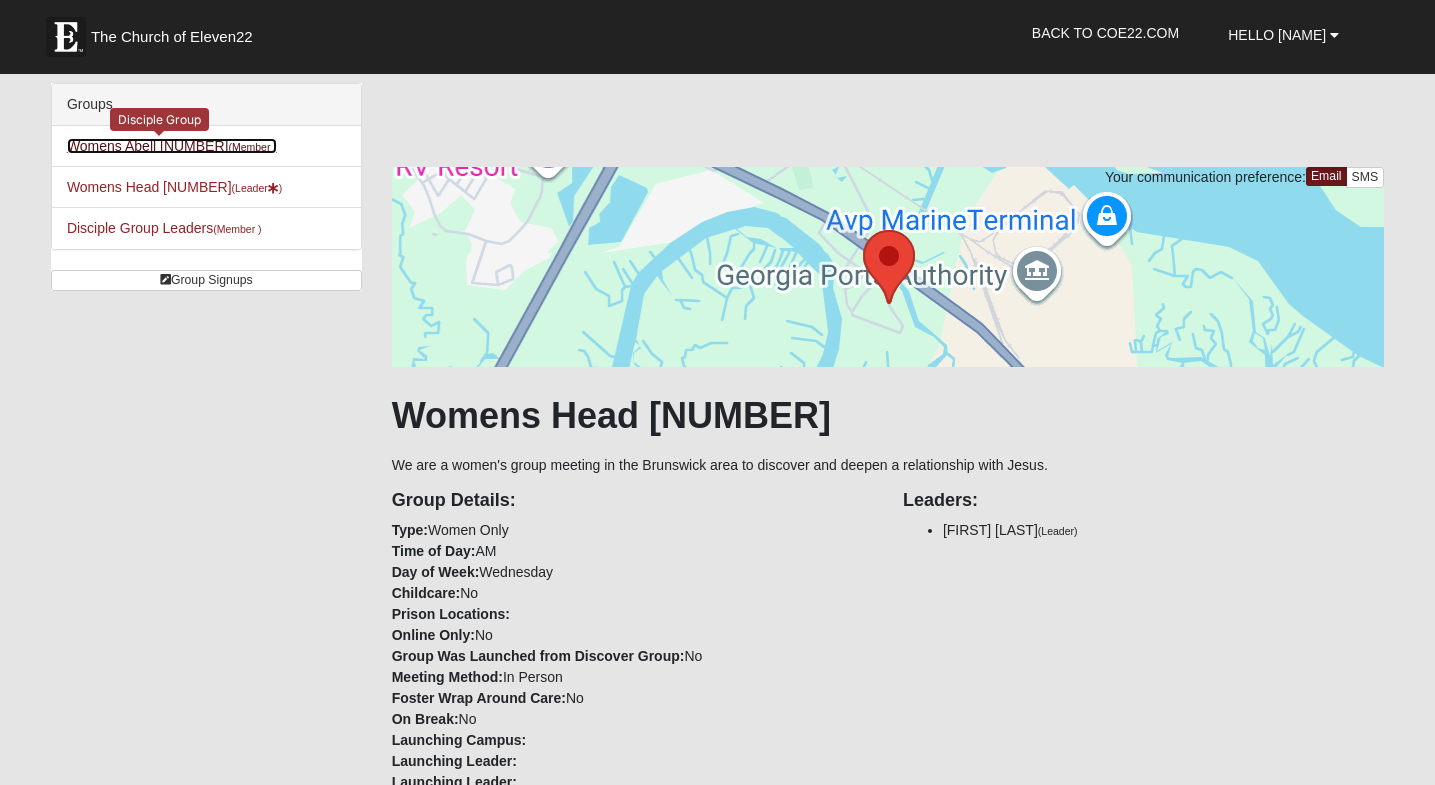 click on "Womens Abell [NUMBER]  (Member        )" at bounding box center [172, 146] 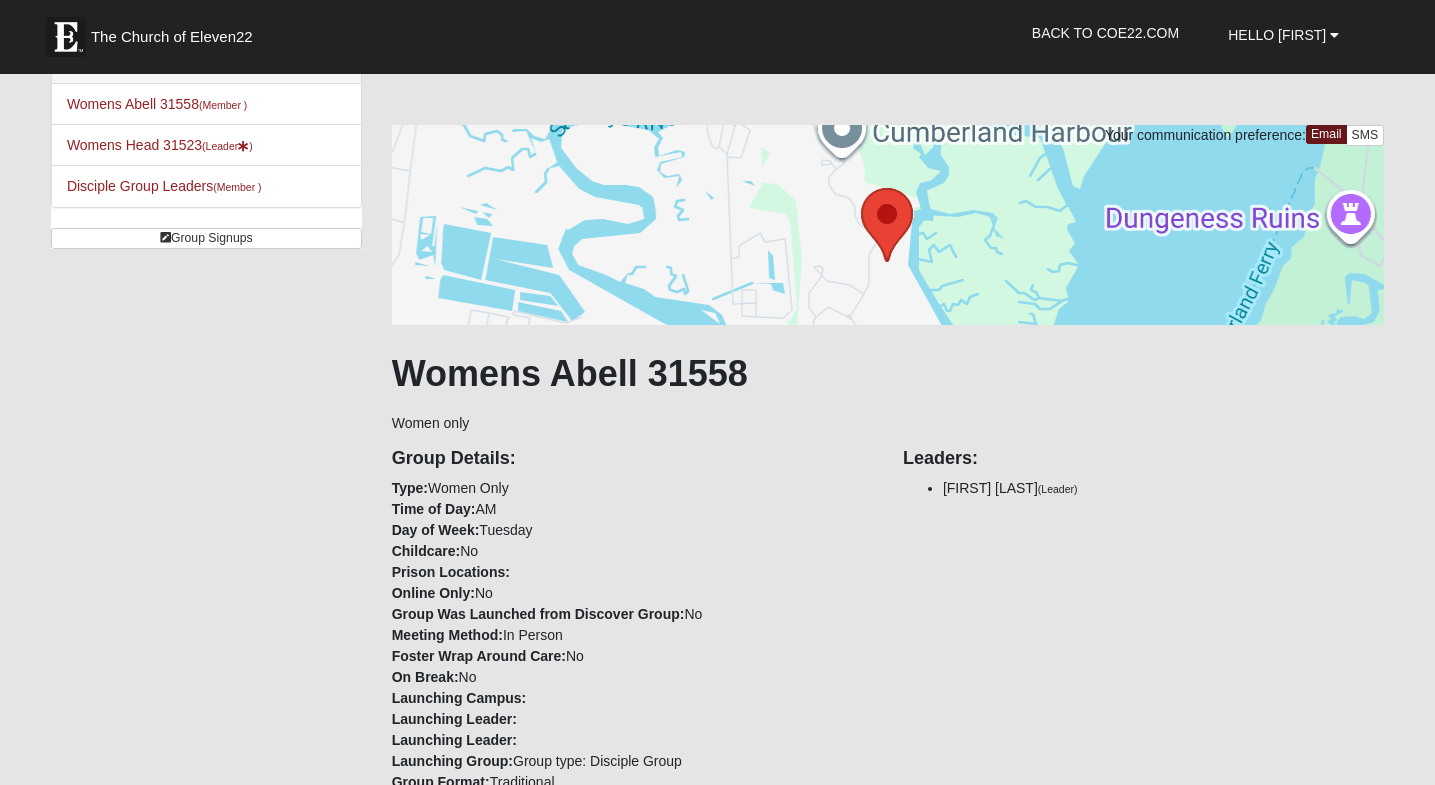 scroll, scrollTop: 0, scrollLeft: 0, axis: both 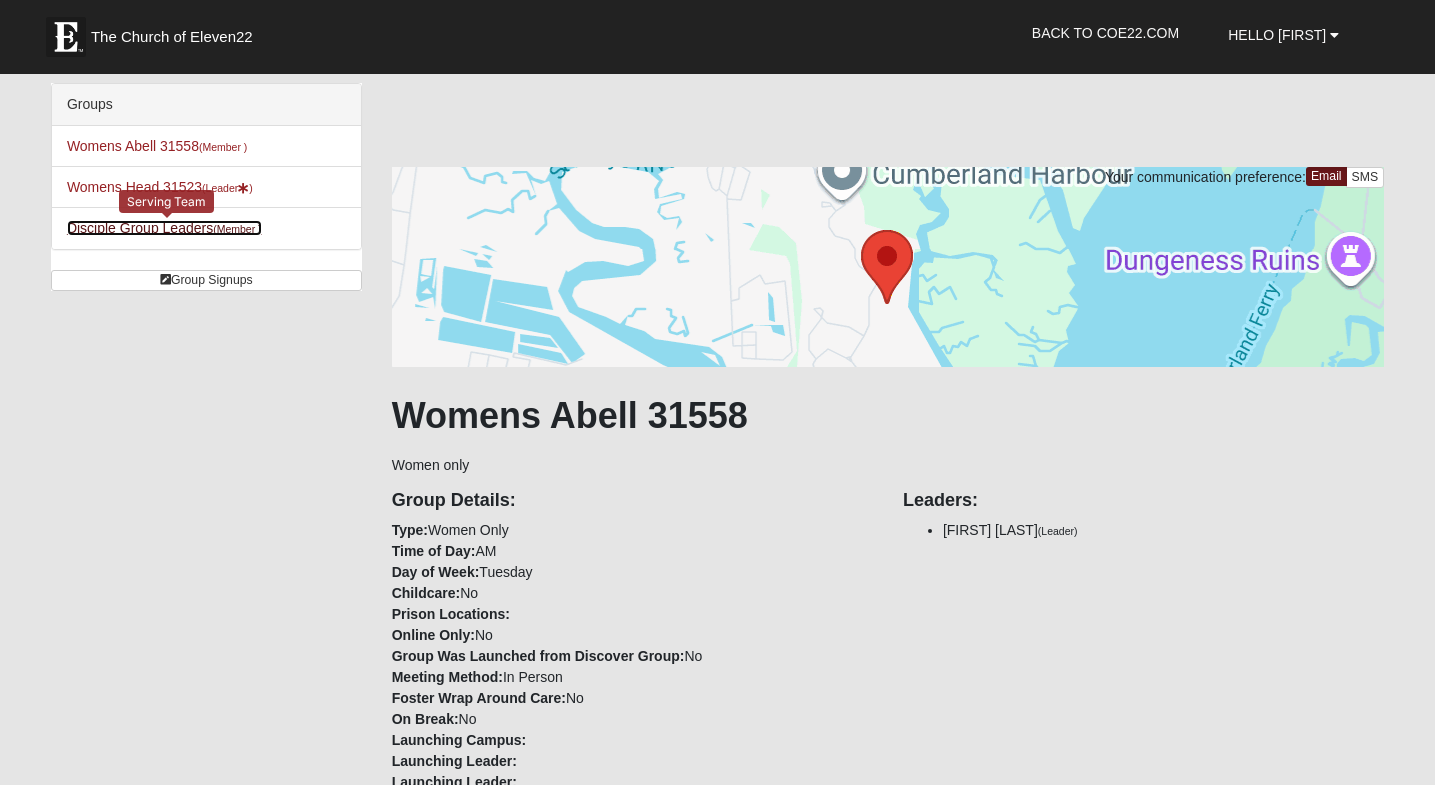 click on "Disciple Group Leaders  (Member        )" at bounding box center [164, 228] 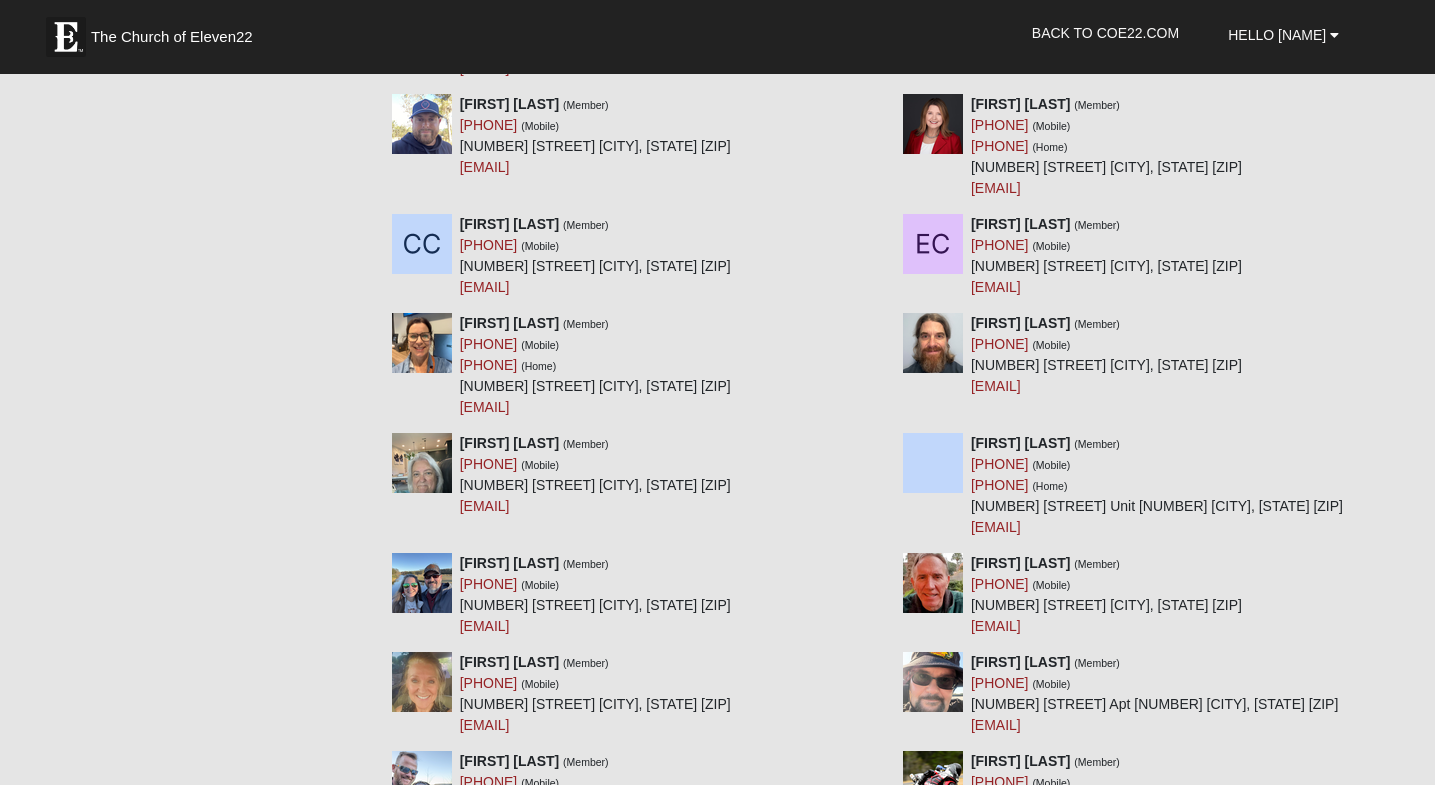 scroll, scrollTop: 0, scrollLeft: 0, axis: both 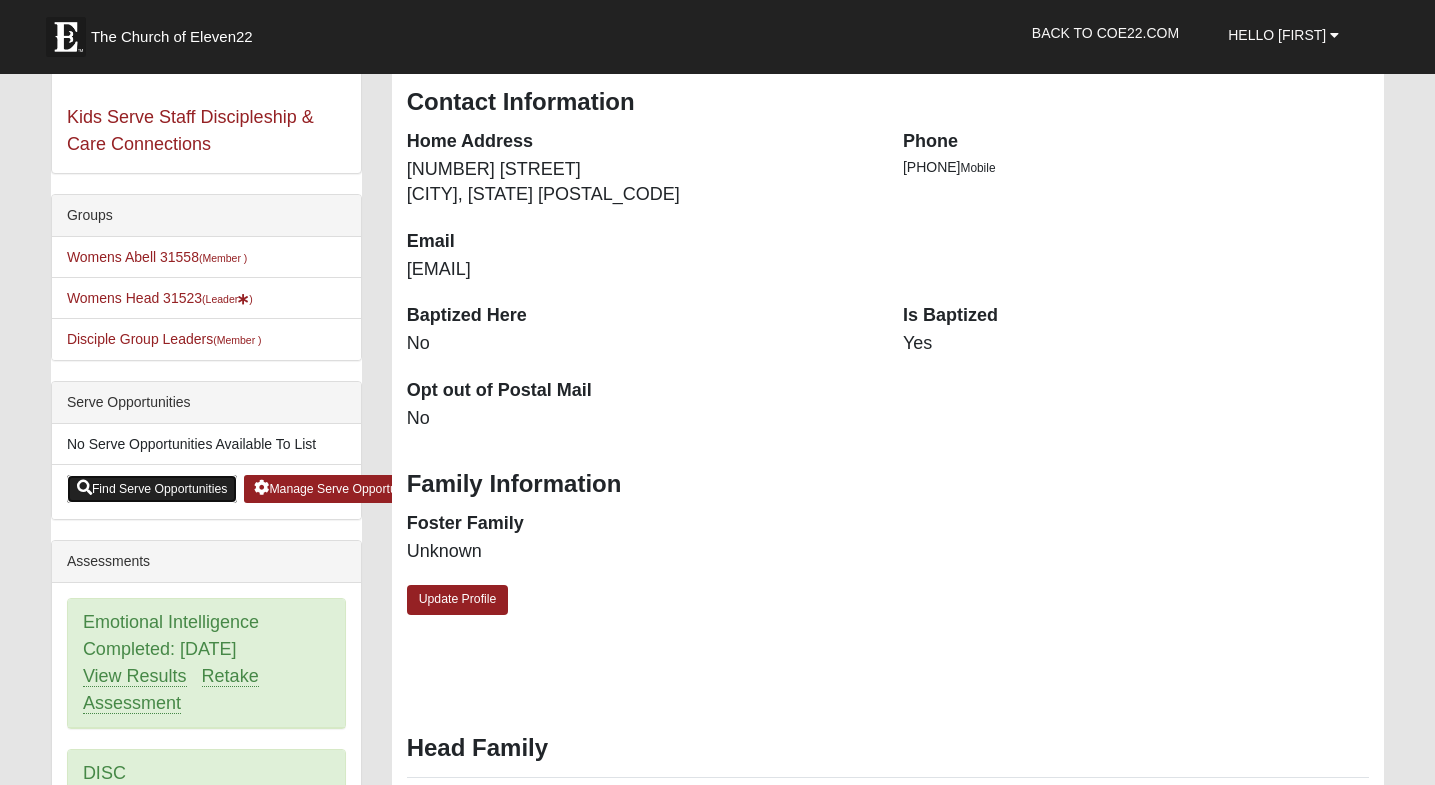 click on "Find Serve Opportunities" at bounding box center (152, 489) 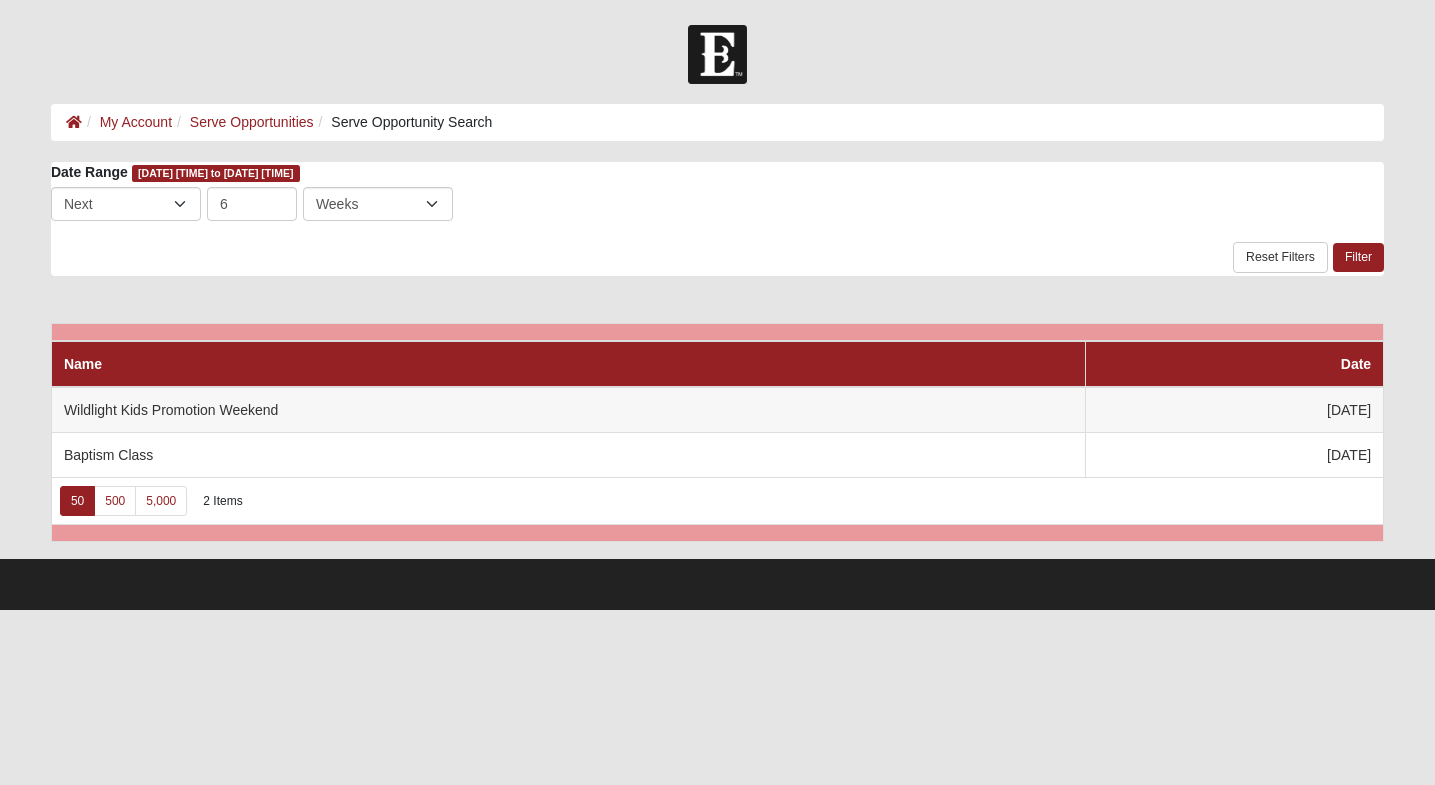 scroll, scrollTop: 0, scrollLeft: 0, axis: both 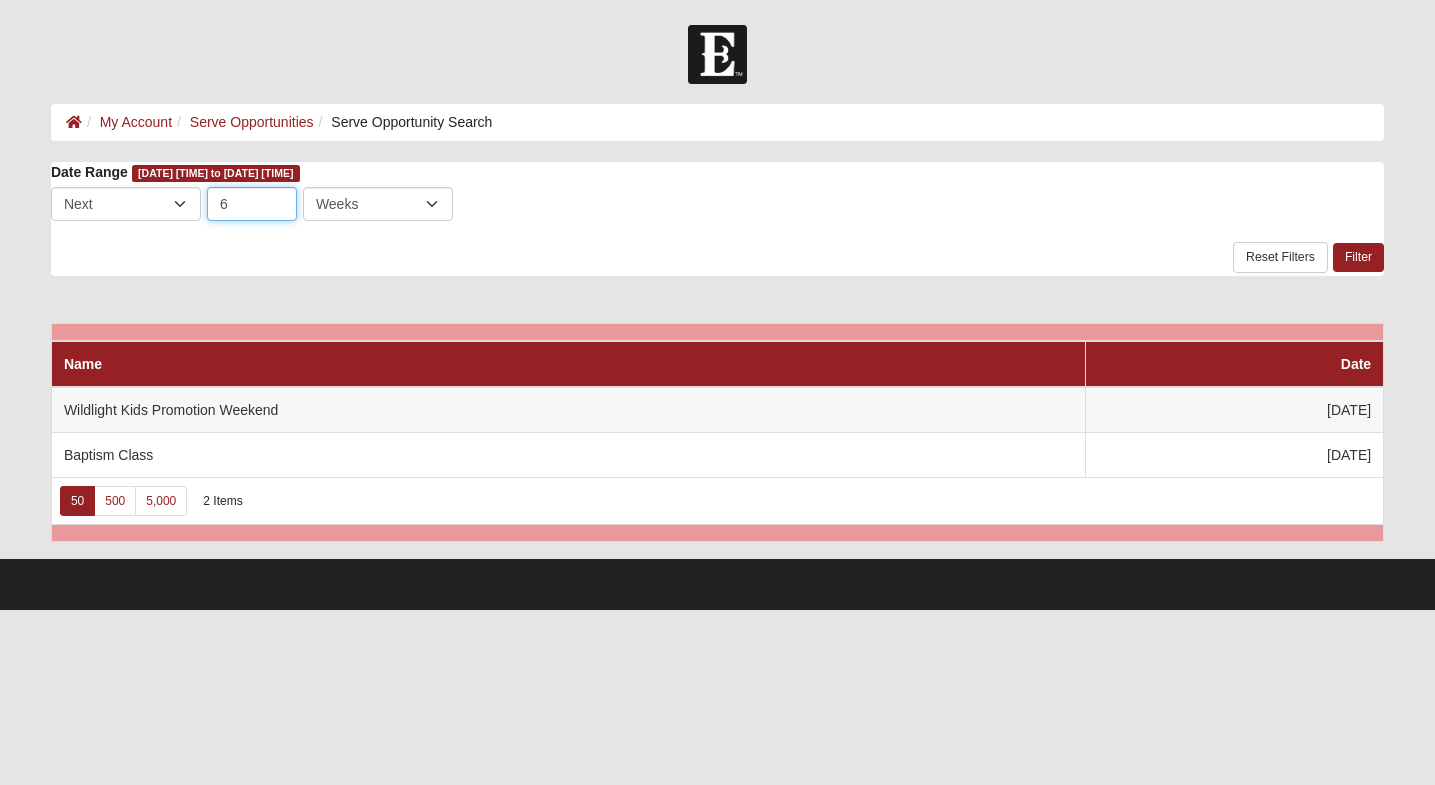 click on "6" at bounding box center (252, 204) 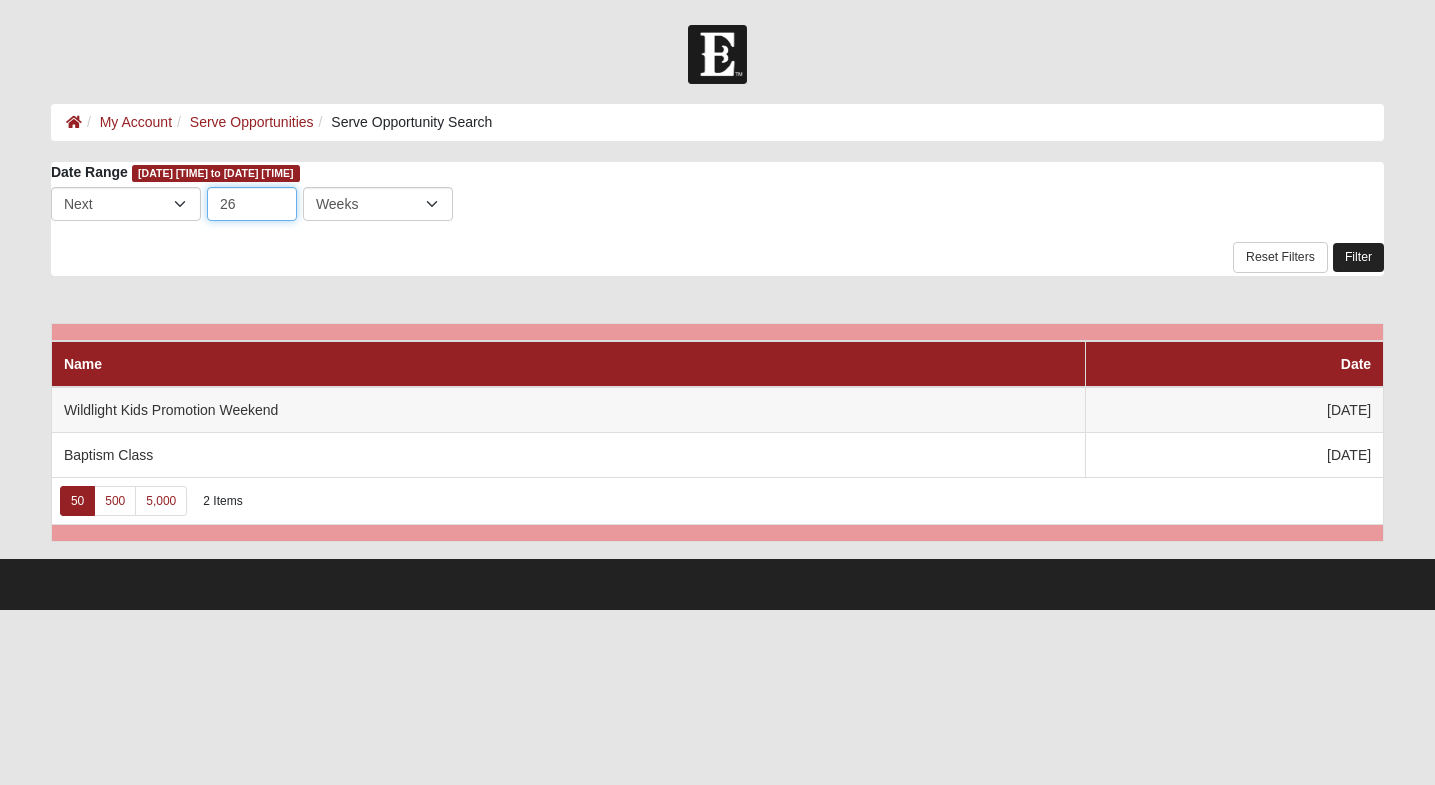 type on "26" 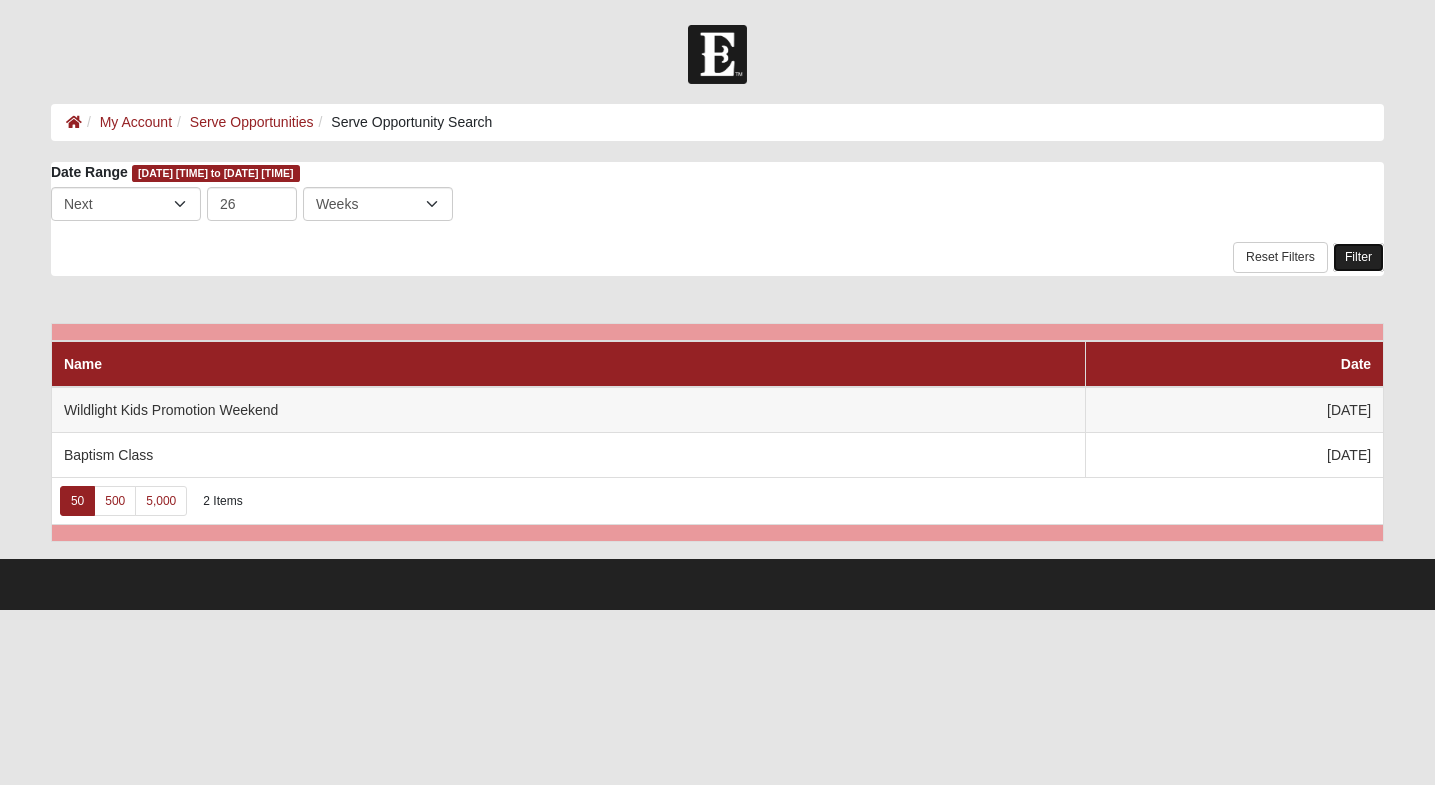 click on "Filter" at bounding box center [1358, 257] 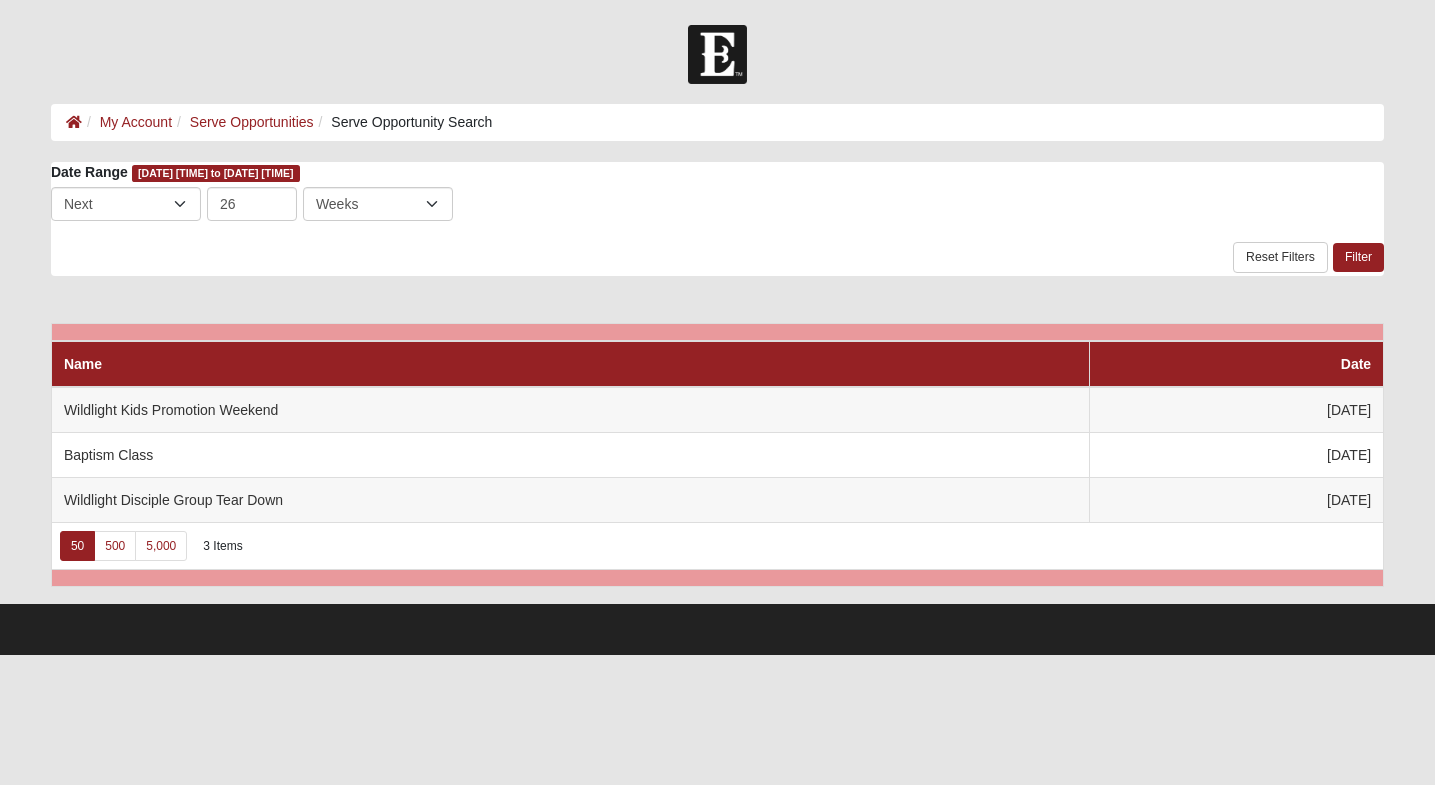 scroll, scrollTop: 0, scrollLeft: 0, axis: both 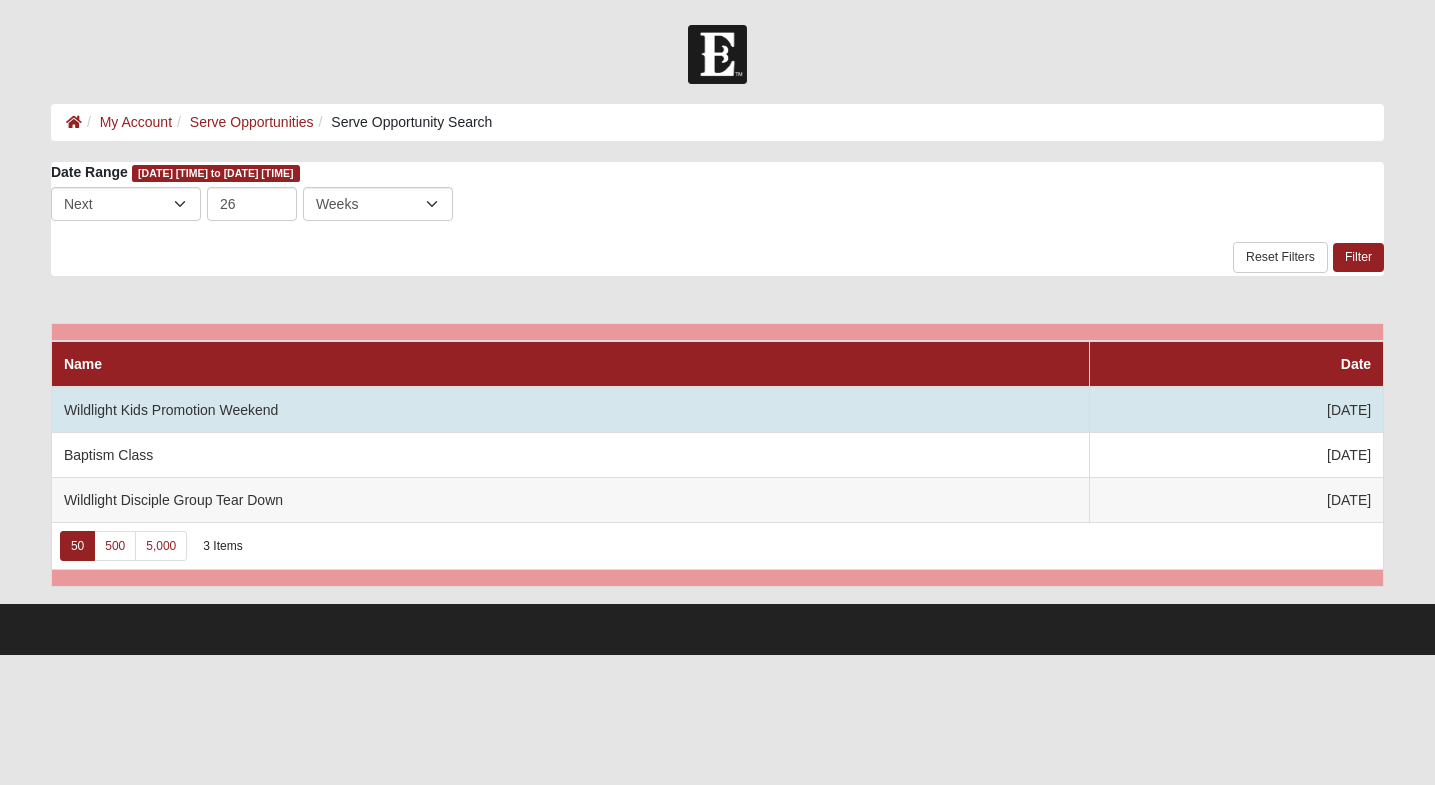click on "Wildlight Kids Promotion Weekend" at bounding box center (570, 410) 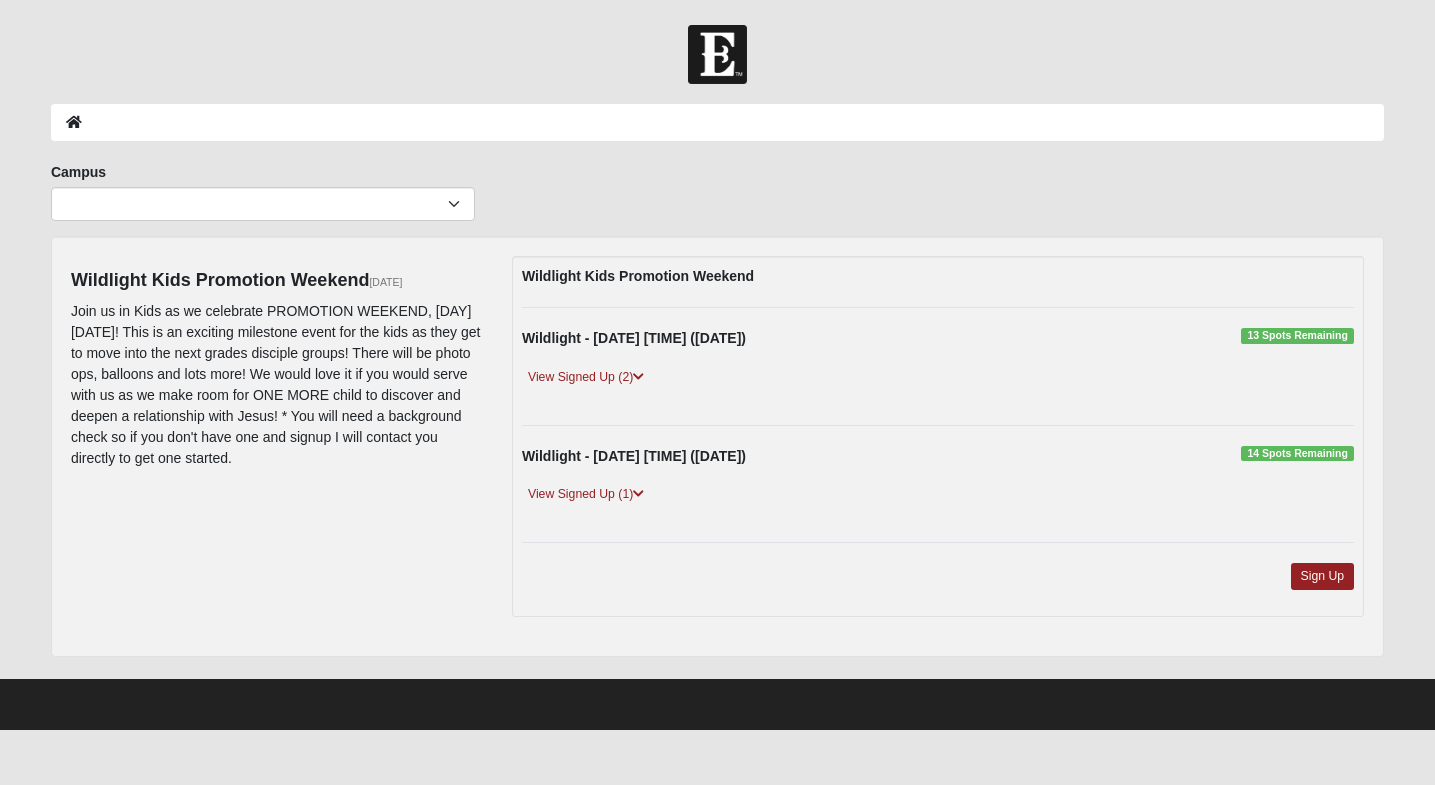 scroll, scrollTop: 0, scrollLeft: 0, axis: both 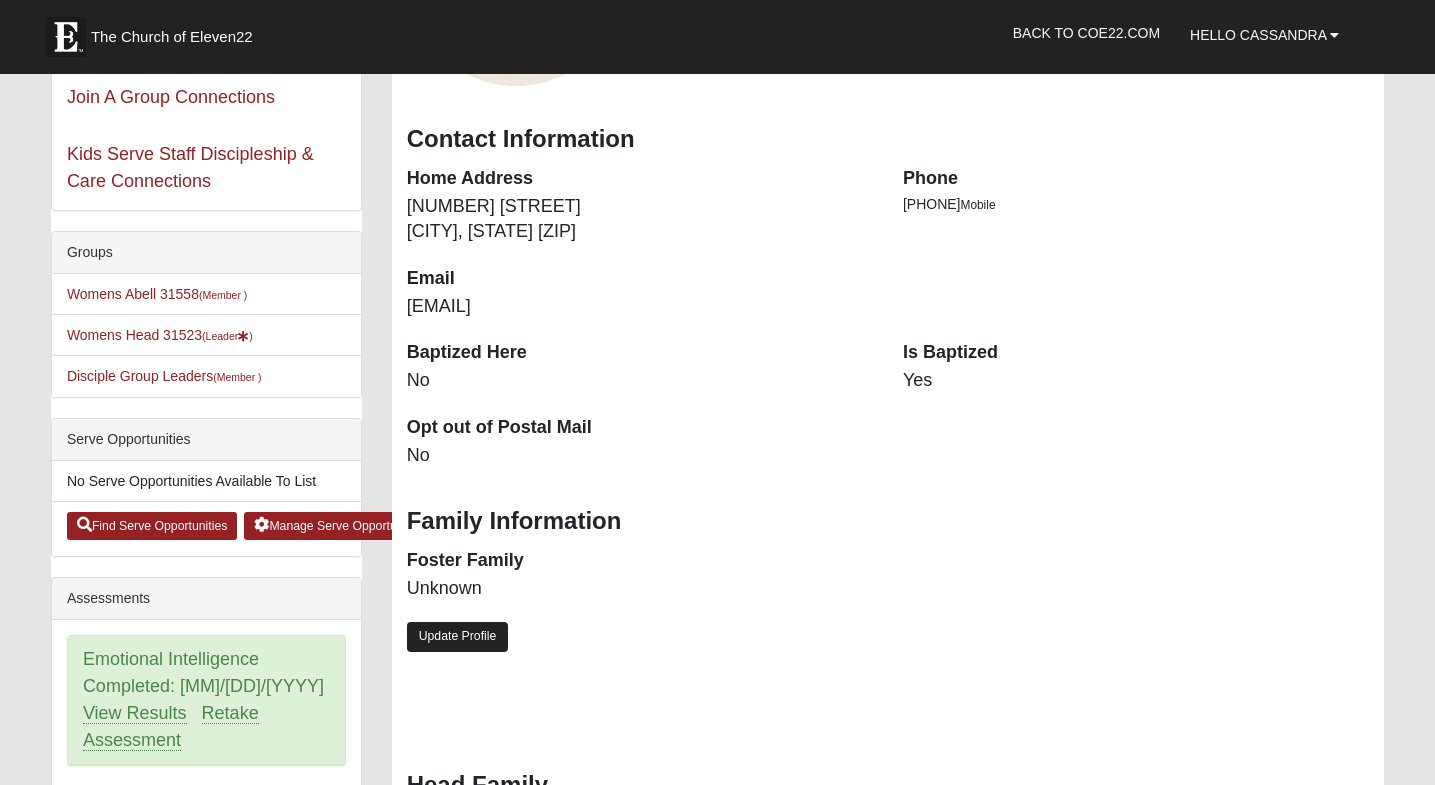 click on "Update Profile" at bounding box center (458, 636) 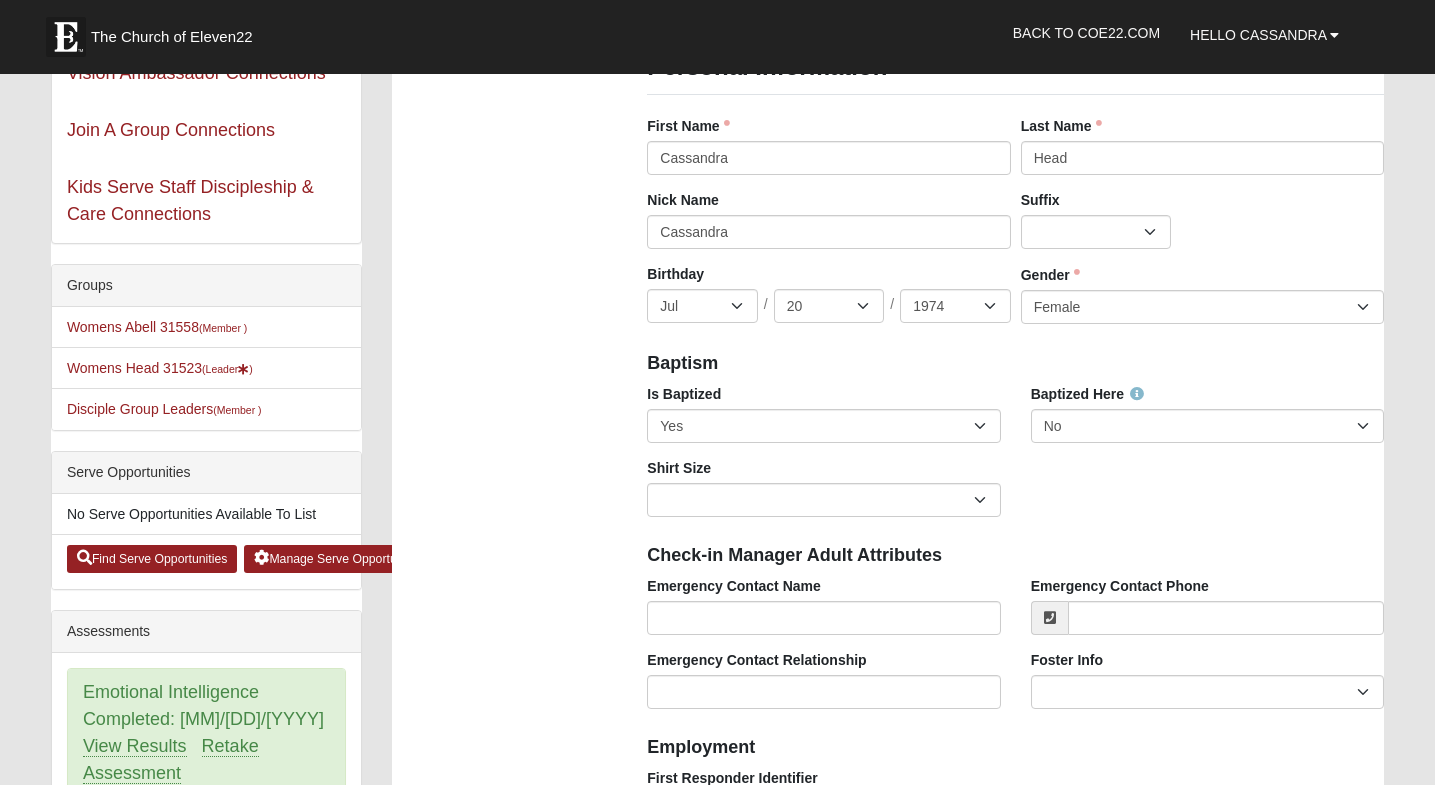scroll, scrollTop: 292, scrollLeft: 0, axis: vertical 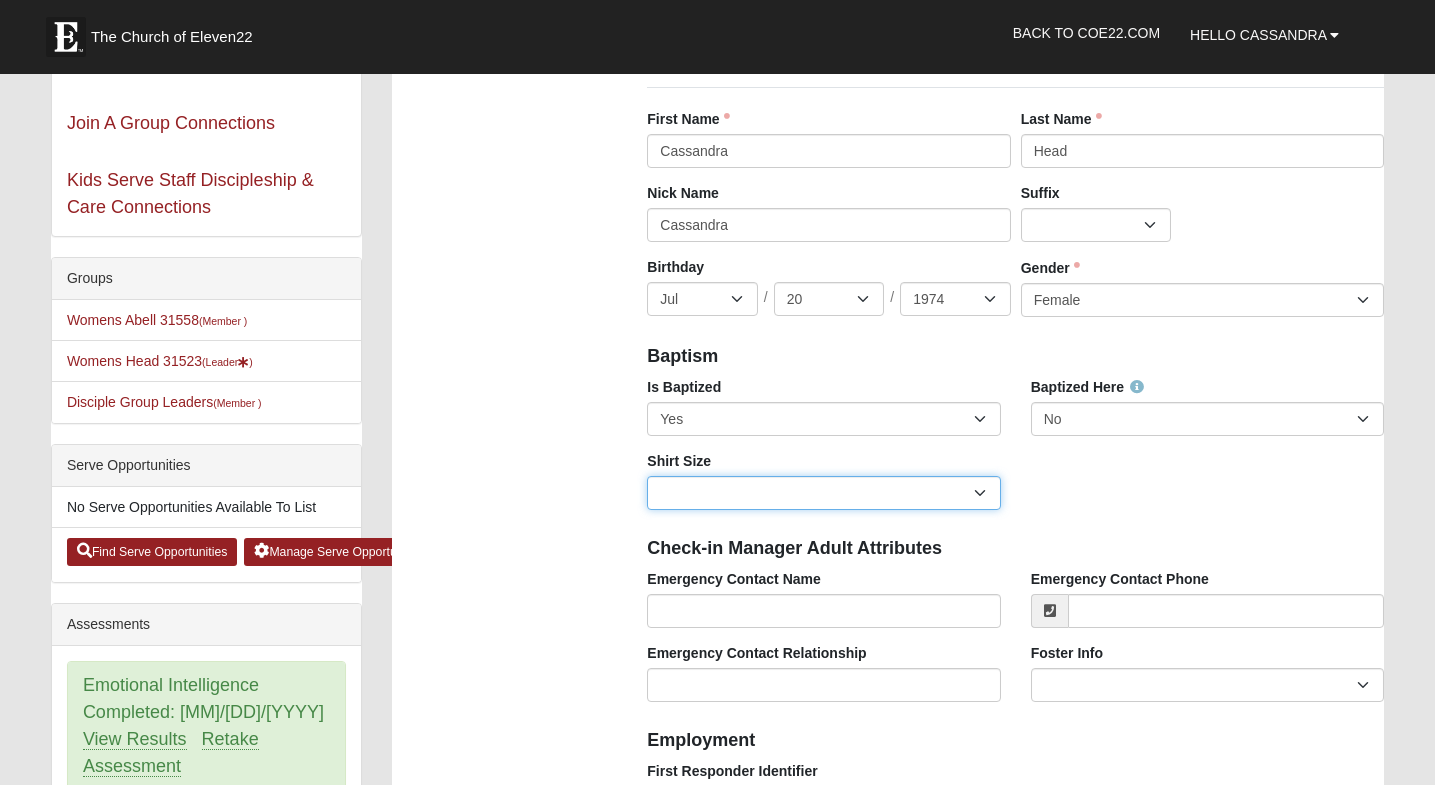 click on "Adult Small
Adult Medium
Adult Large
Adult XL
Adult XXL
Adult 3XL
Adult 4XL
Youth Small
Youth Medium
Youth Large" at bounding box center (823, 493) 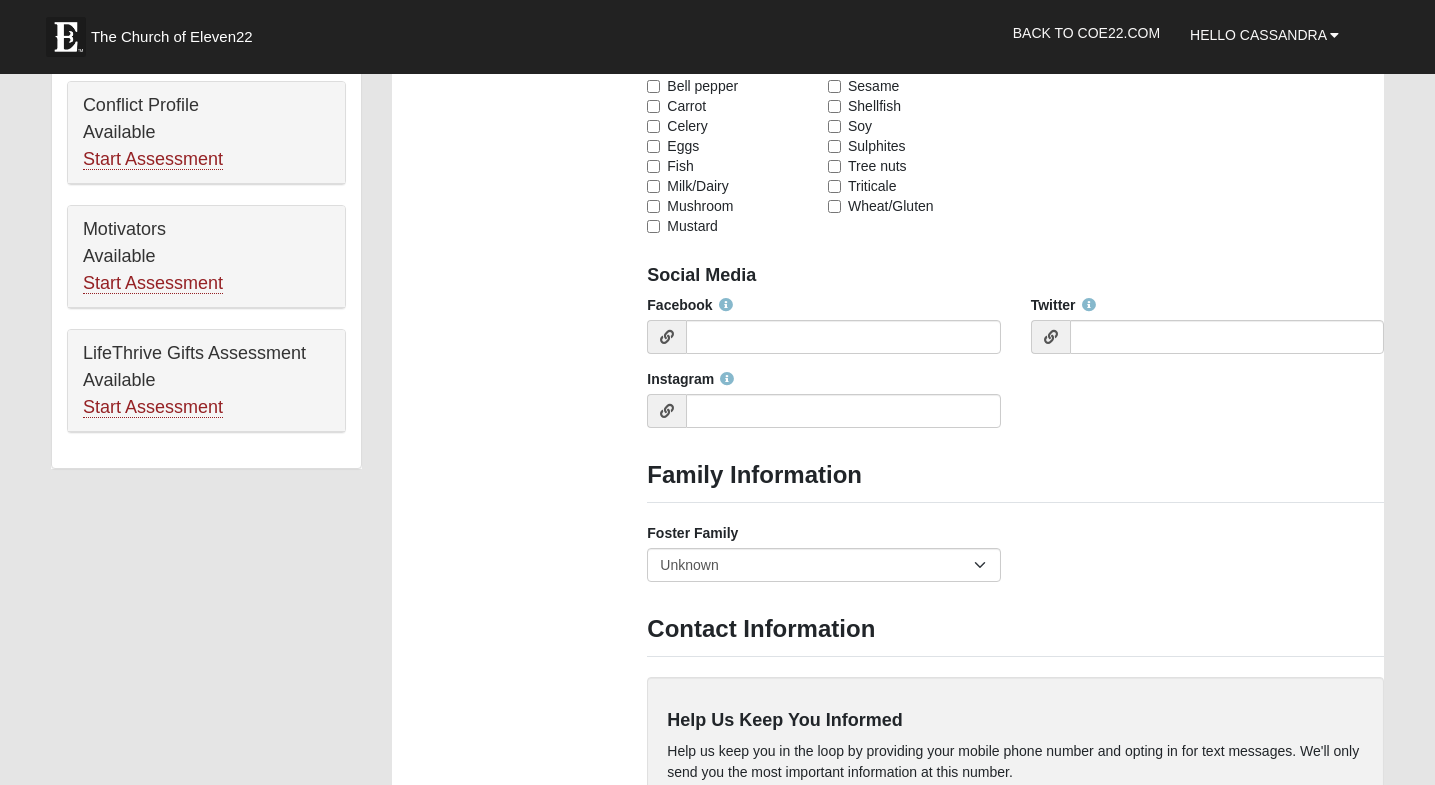 scroll, scrollTop: 1302, scrollLeft: 0, axis: vertical 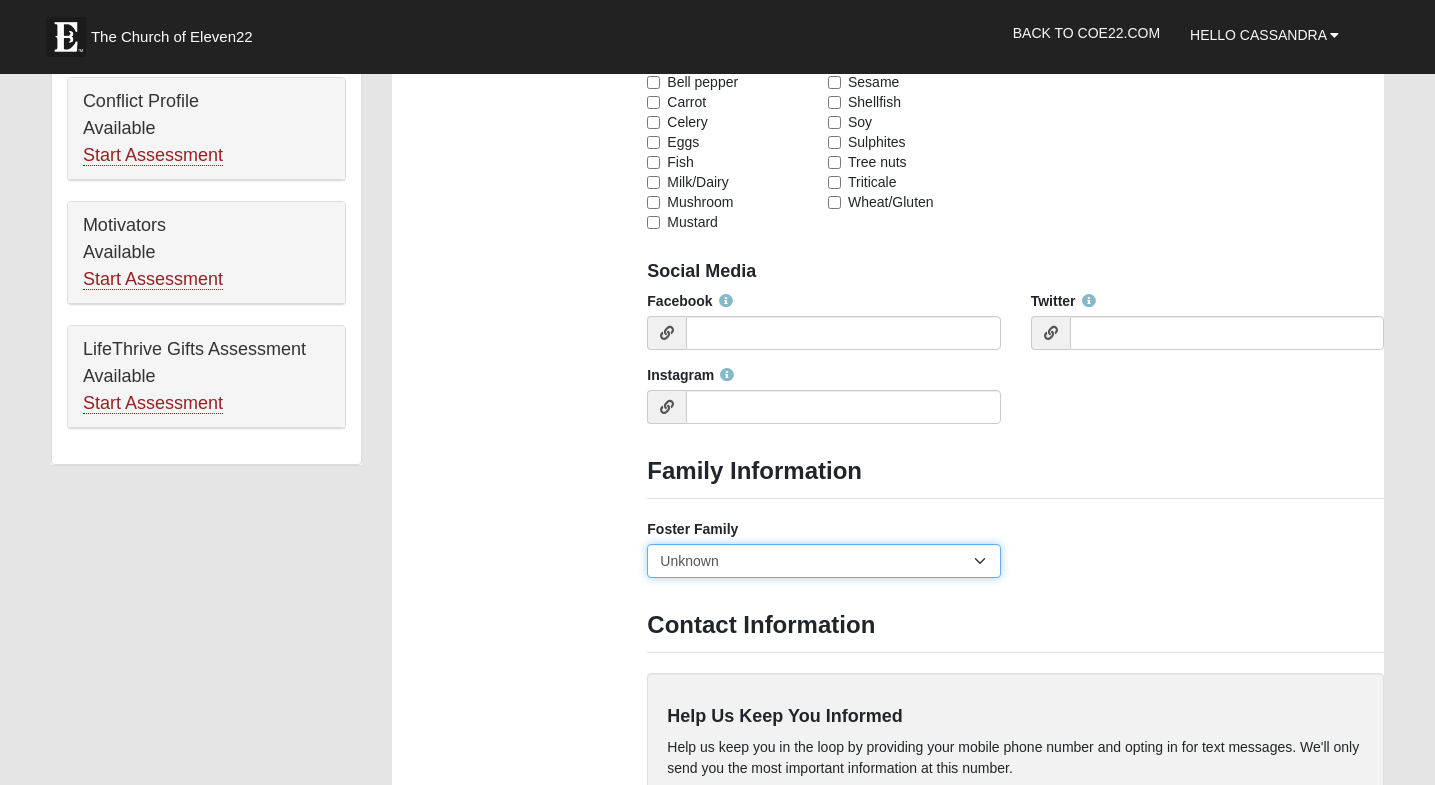 click on "Yes, we are a current foster family
No, we are a former foster family
No, we have never been a foster family
Unknown" at bounding box center (823, 561) 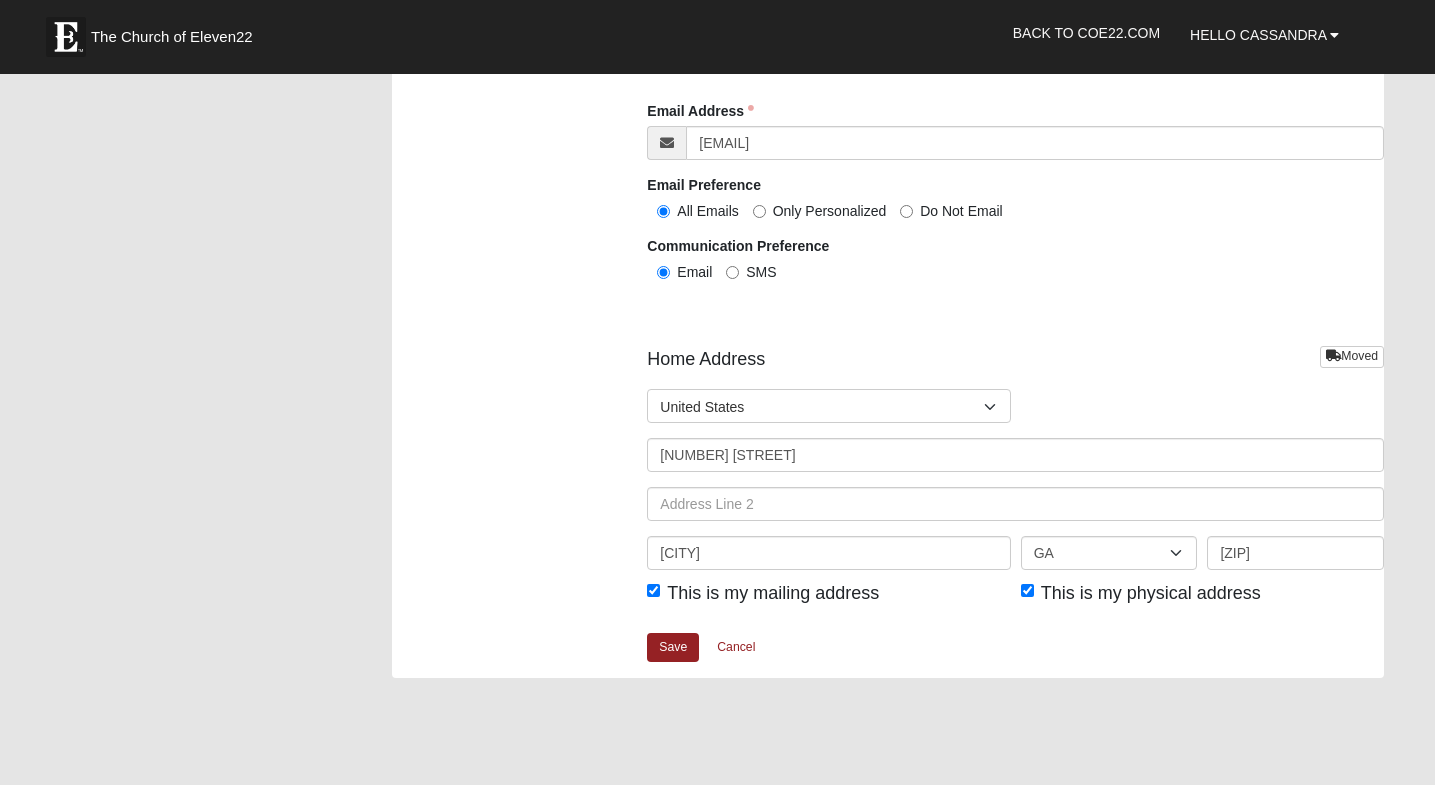 scroll, scrollTop: 2254, scrollLeft: 0, axis: vertical 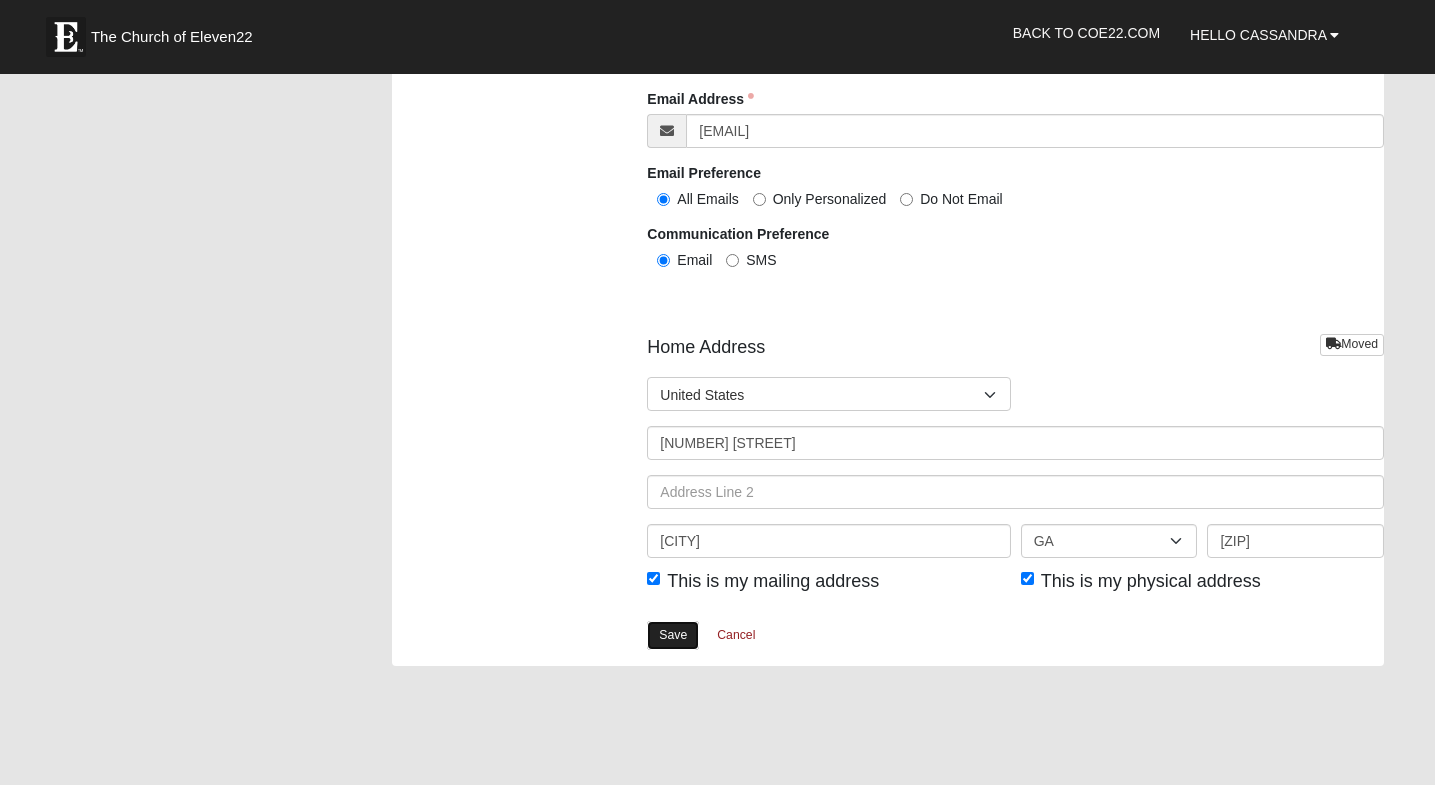 click on "Save" at bounding box center [673, 635] 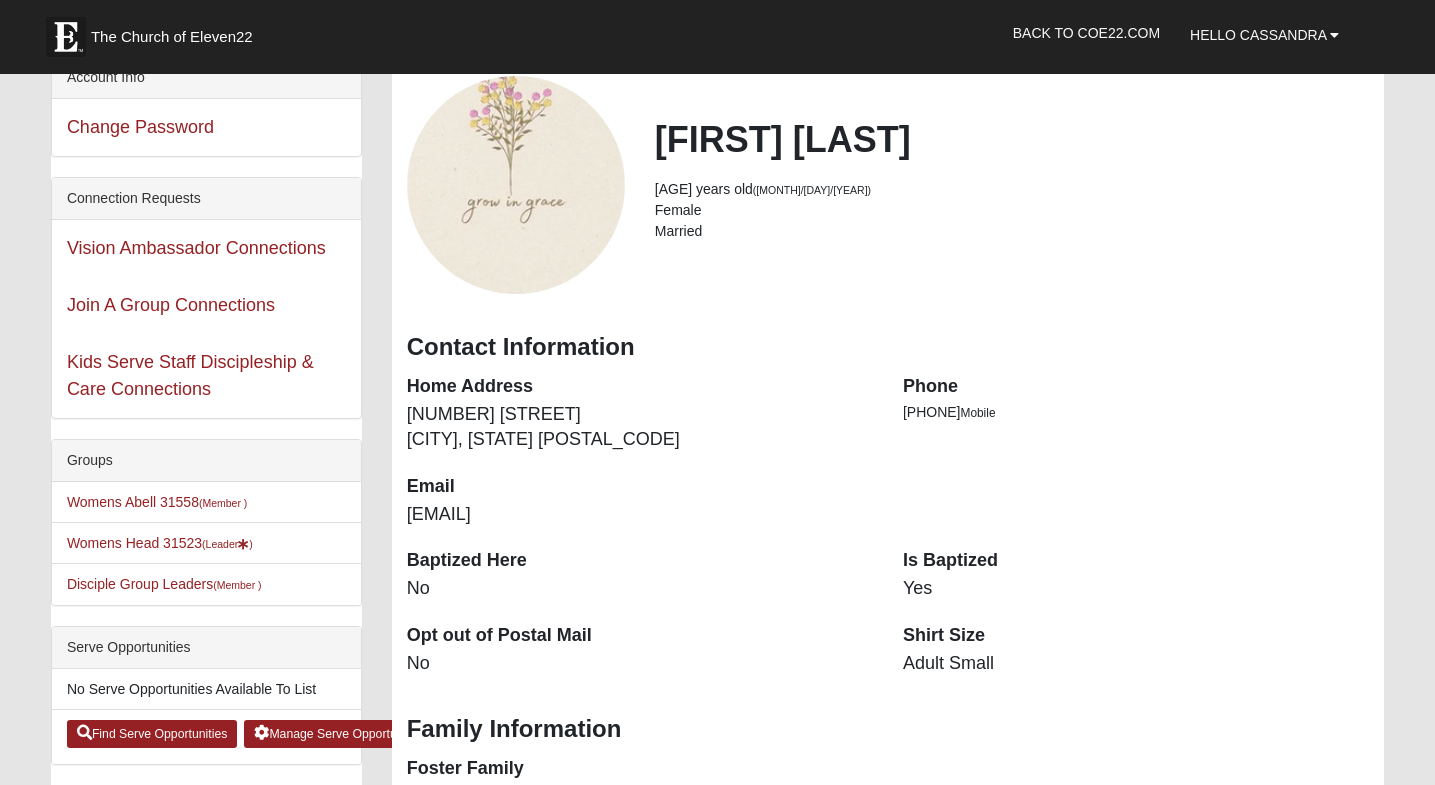 scroll, scrollTop: 0, scrollLeft: 0, axis: both 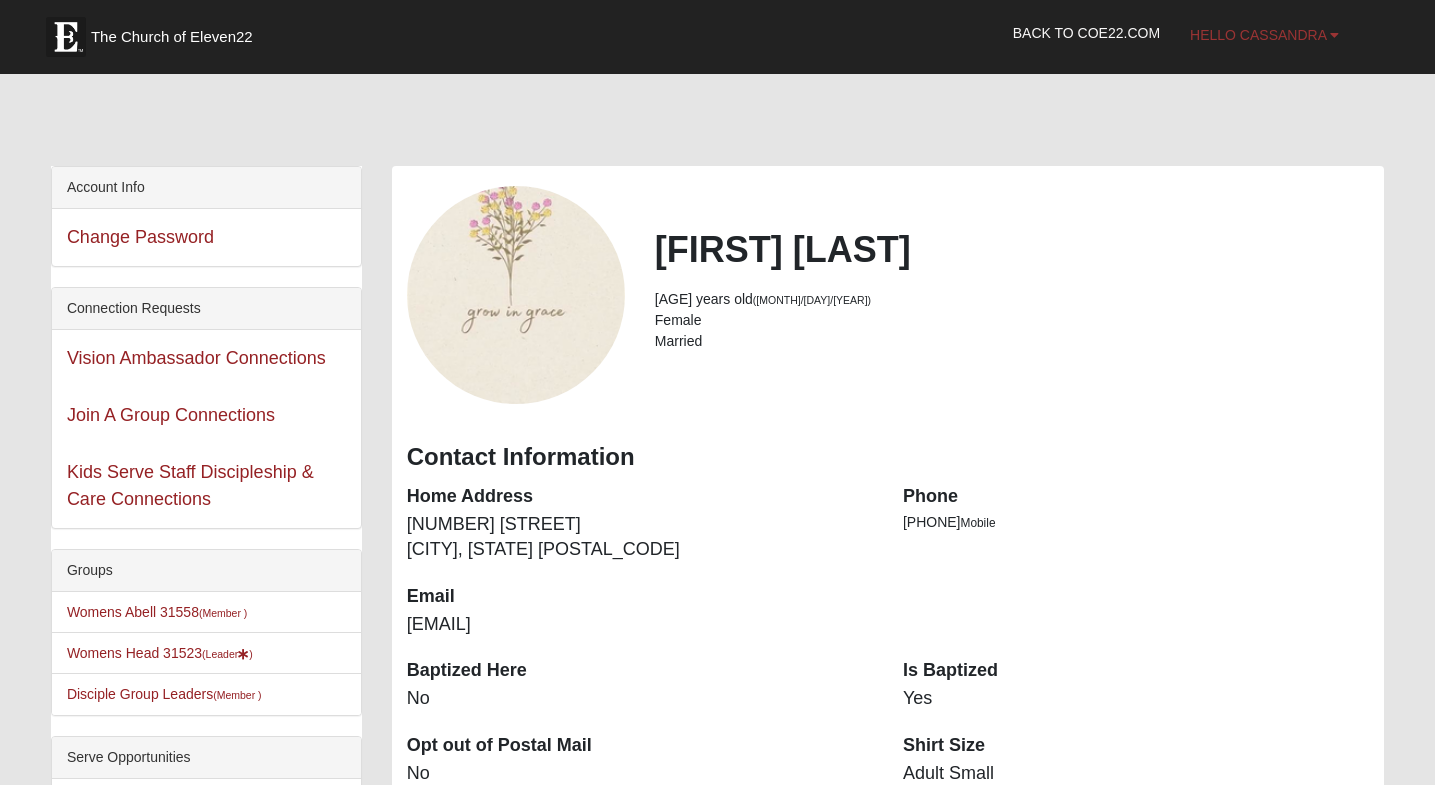 click on "Hello Cassandra" at bounding box center [1258, 35] 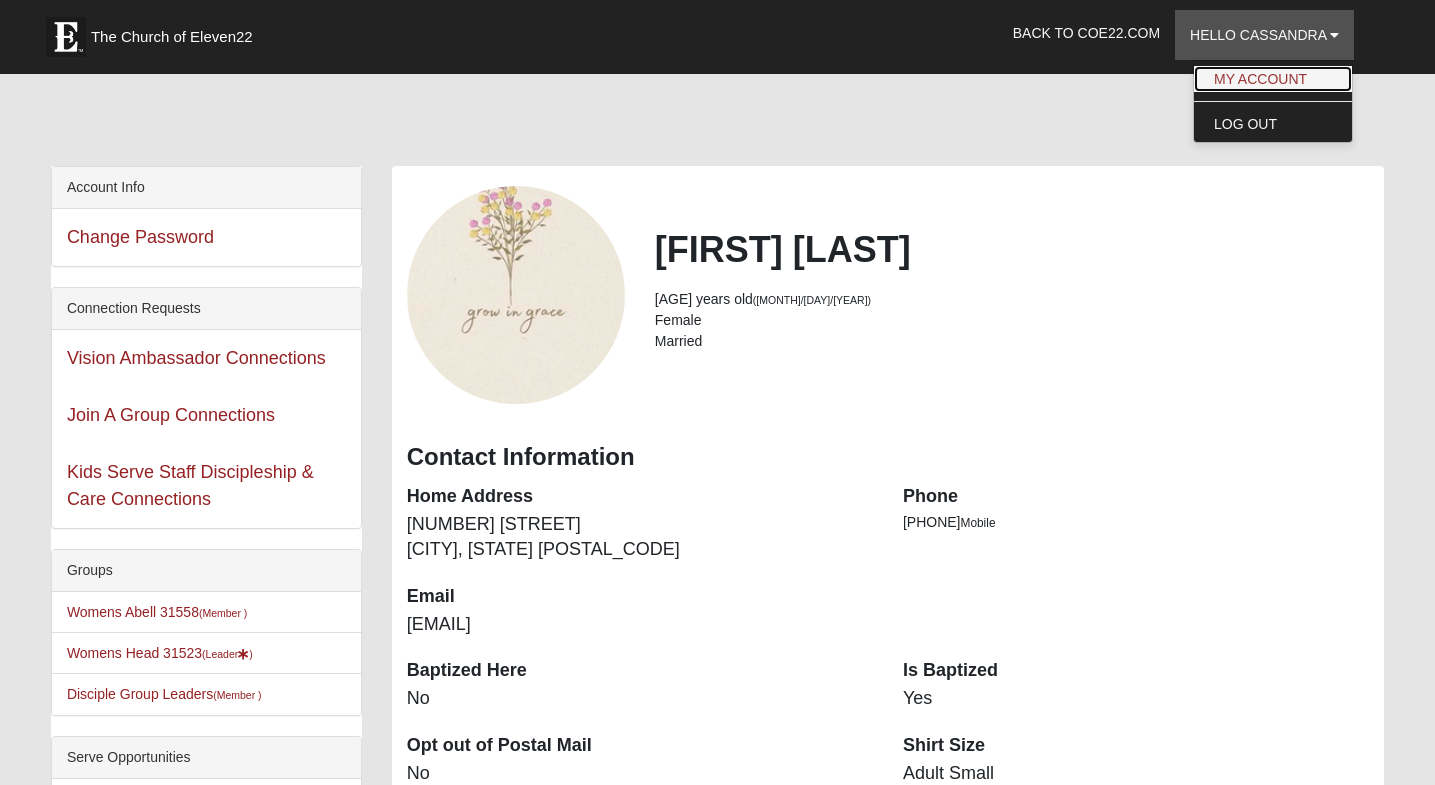 click on "My Account" at bounding box center (1273, 79) 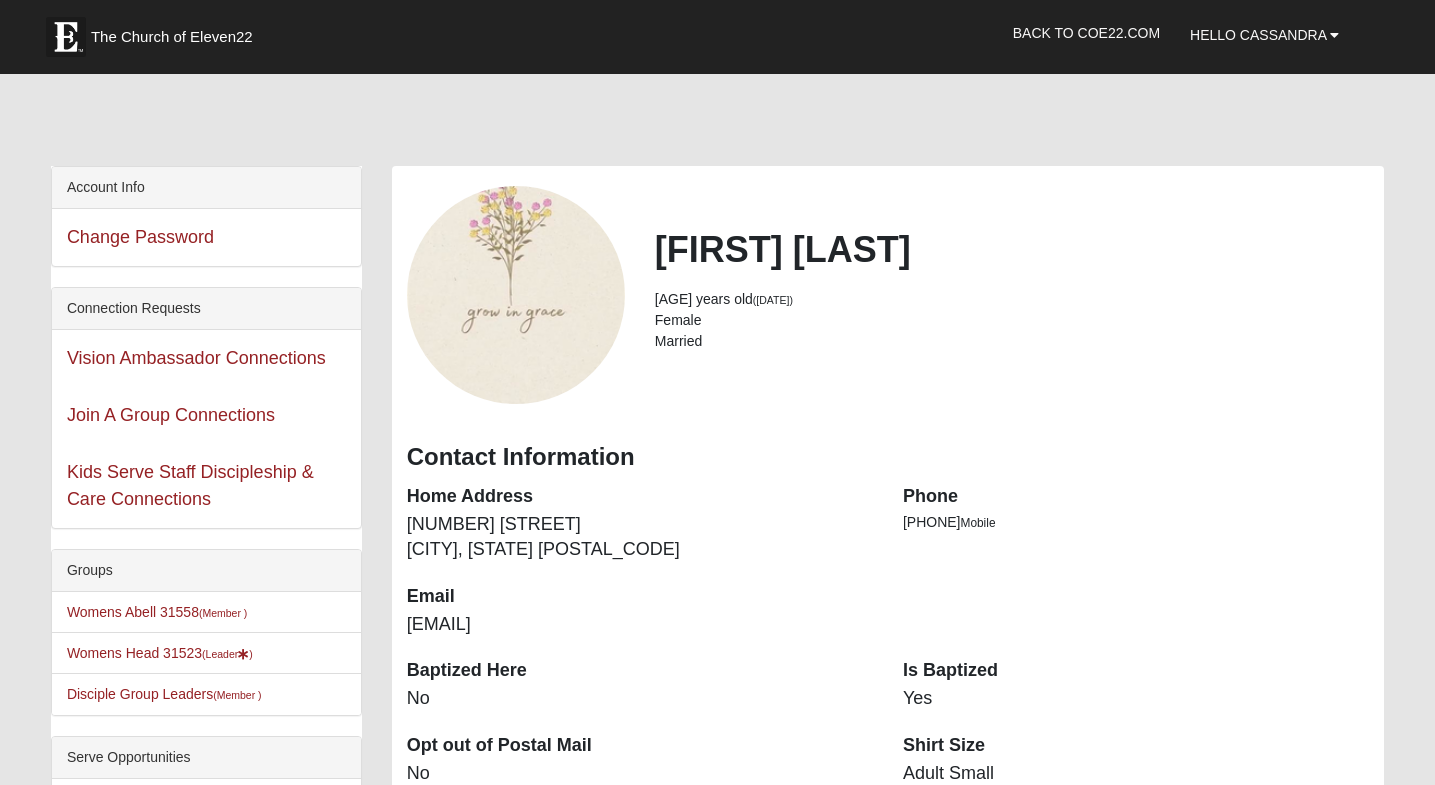 scroll, scrollTop: 0, scrollLeft: 0, axis: both 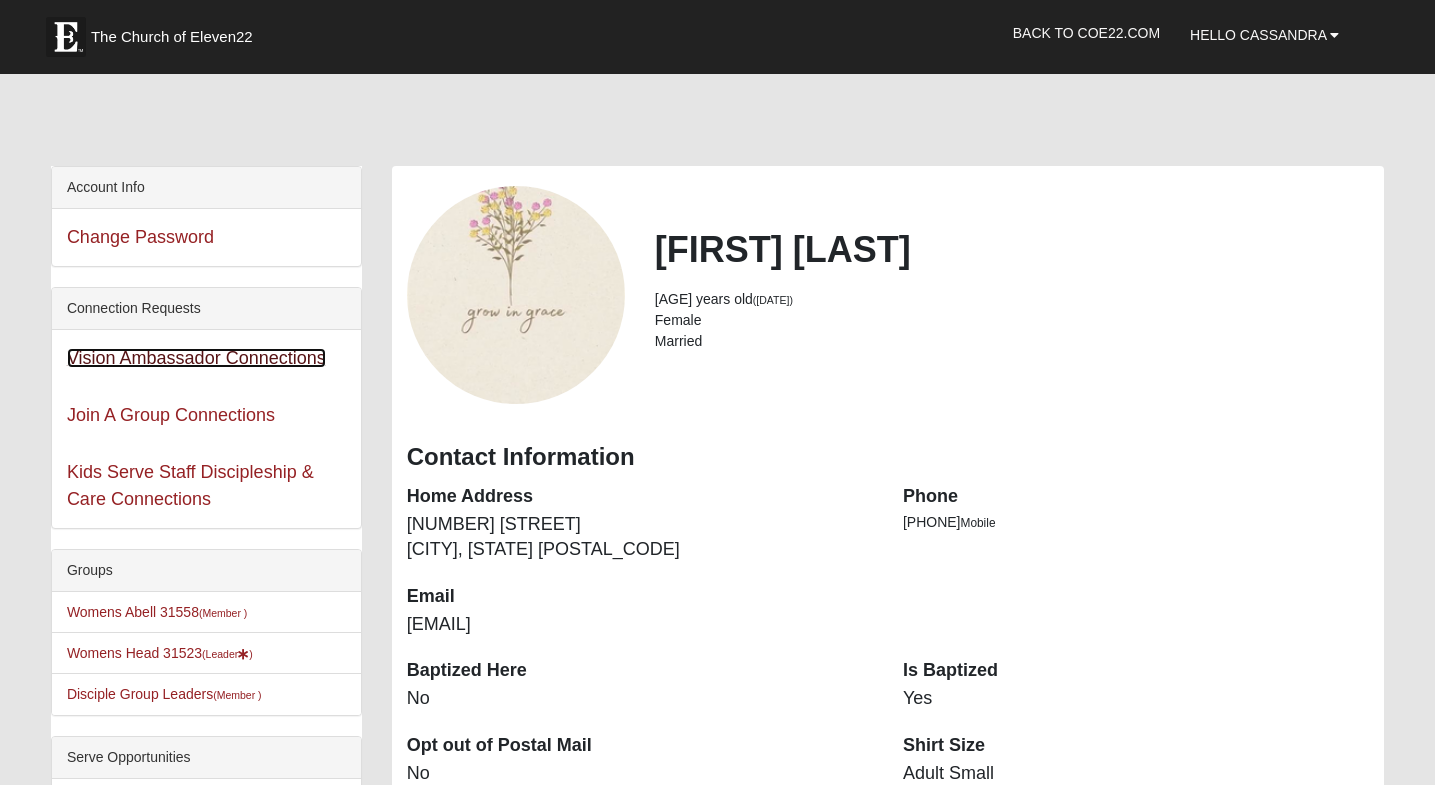 click on "Vision Ambassador Connections" at bounding box center [196, 358] 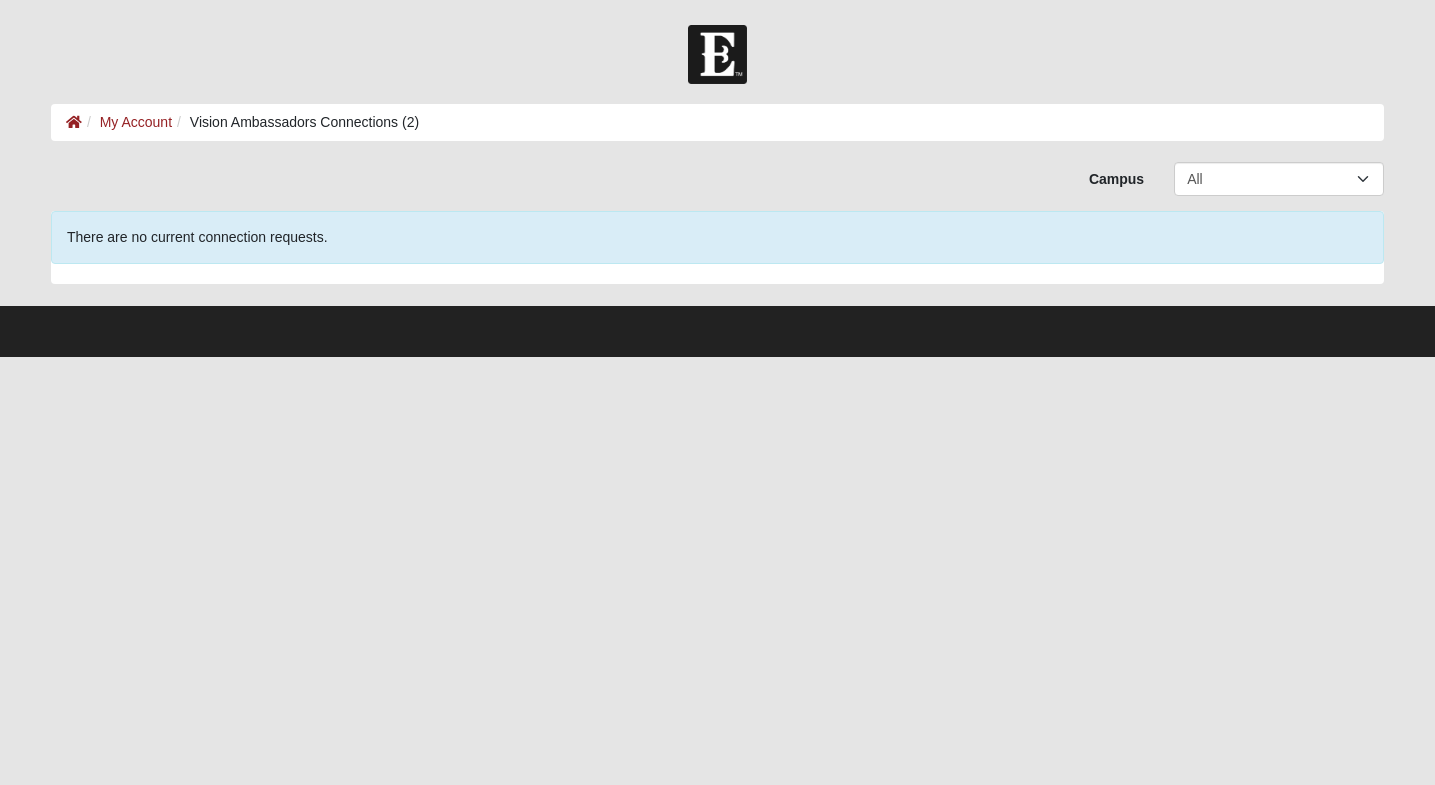 scroll, scrollTop: 0, scrollLeft: 0, axis: both 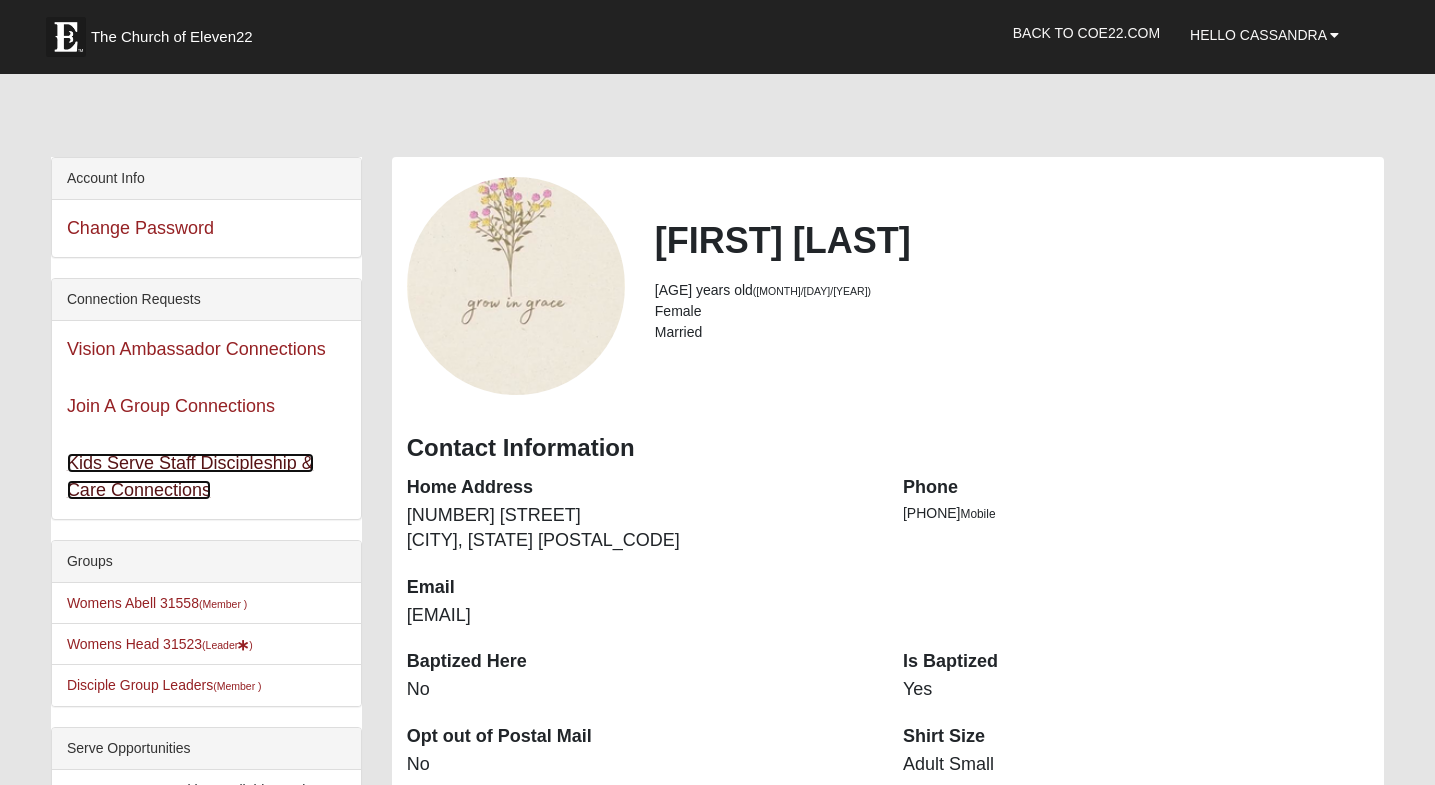 click on "Kids Serve Staff Discipleship & Care Connections" at bounding box center (190, 476) 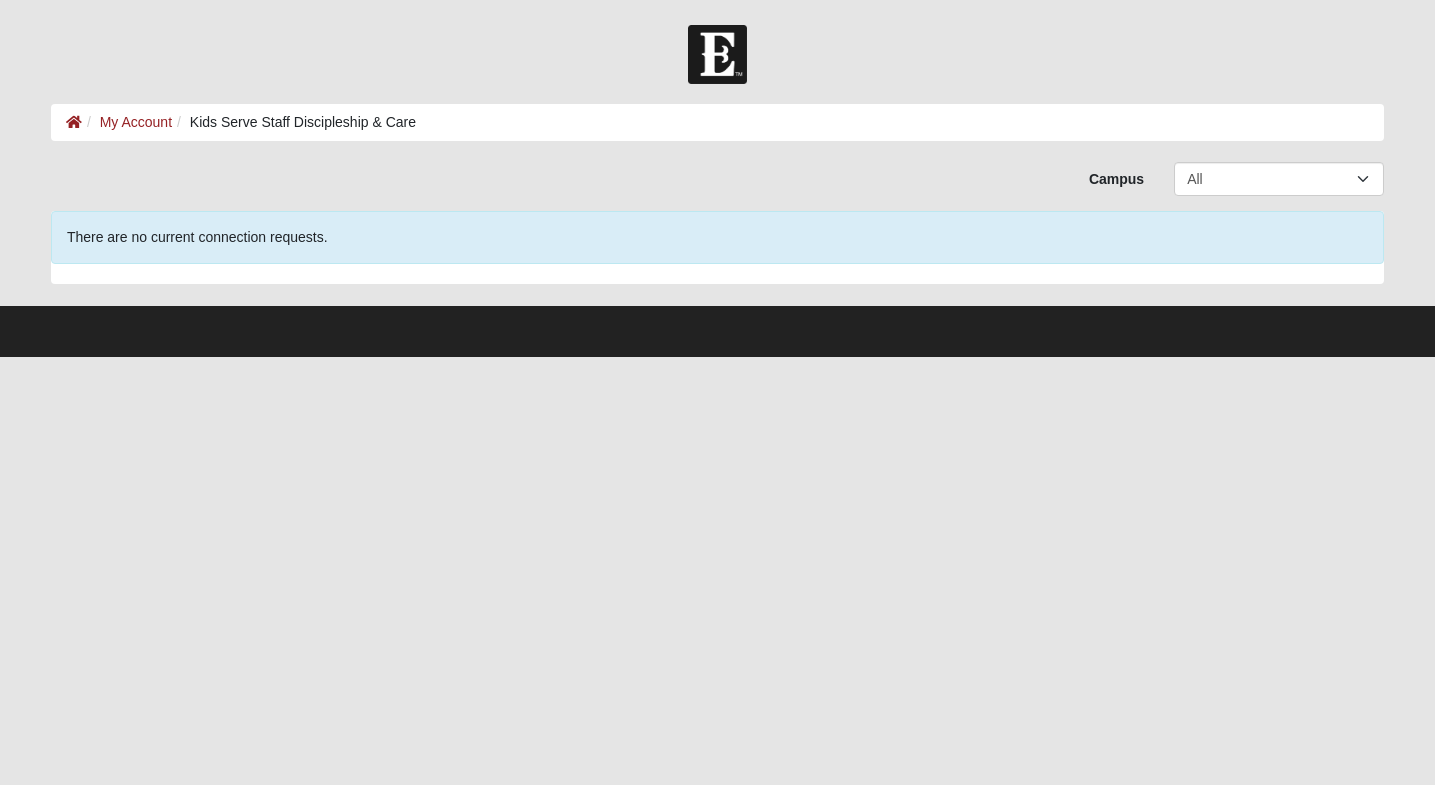 scroll, scrollTop: 0, scrollLeft: 0, axis: both 